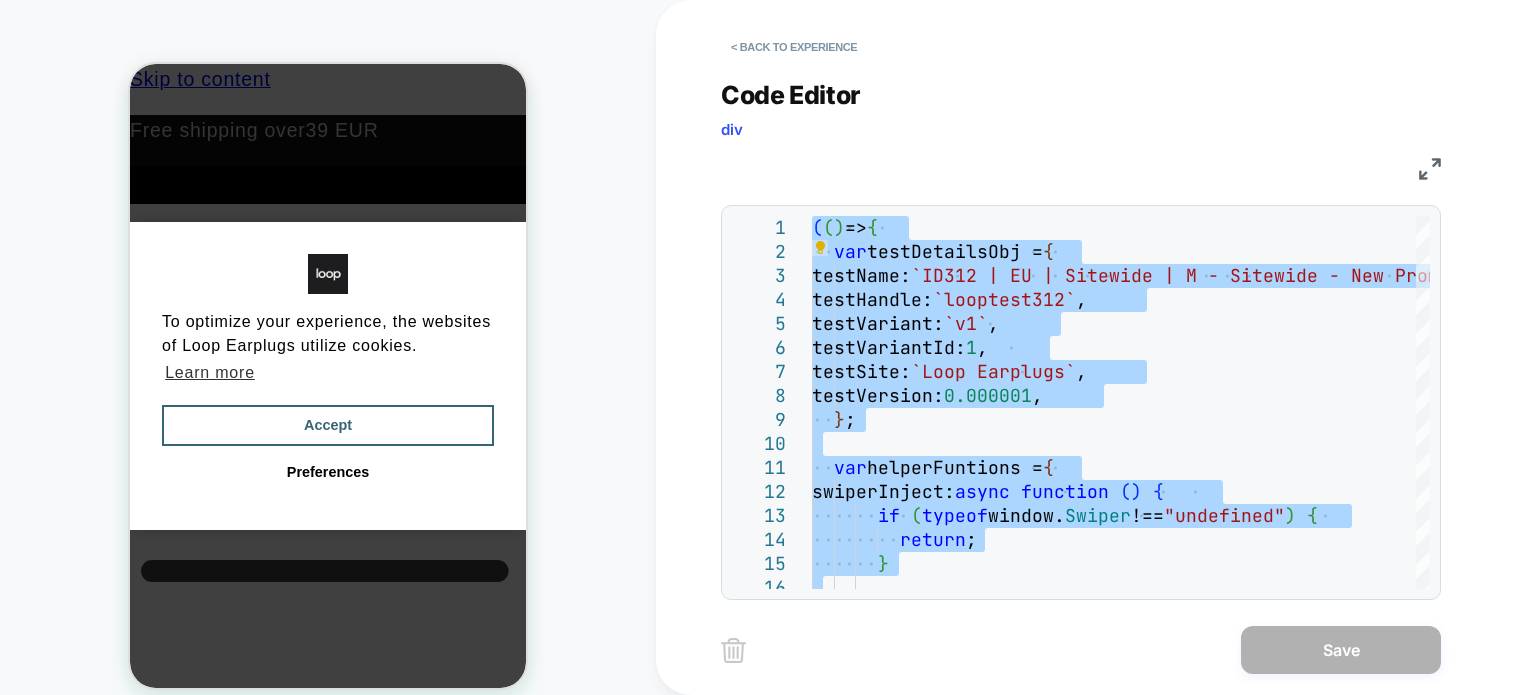 scroll, scrollTop: 0, scrollLeft: 0, axis: both 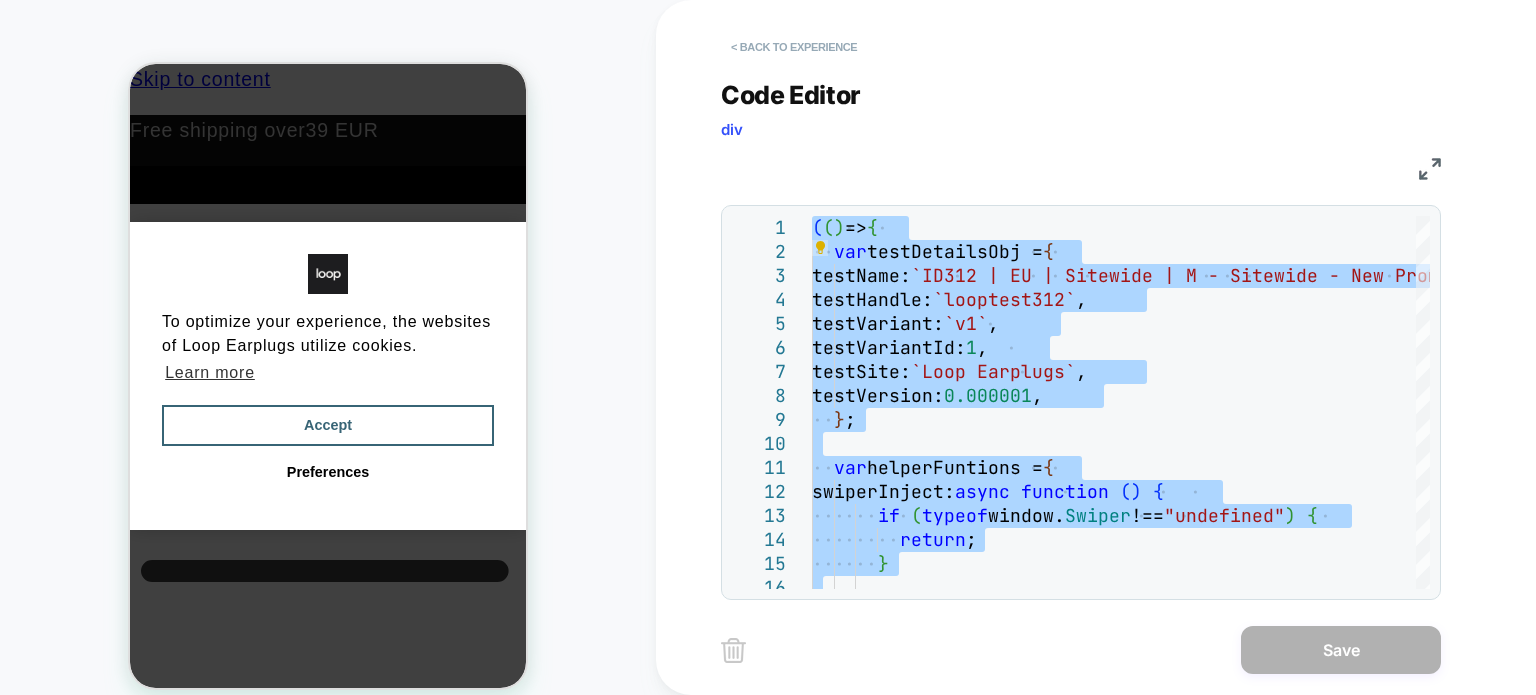 click on "< Back to experience" at bounding box center (794, 47) 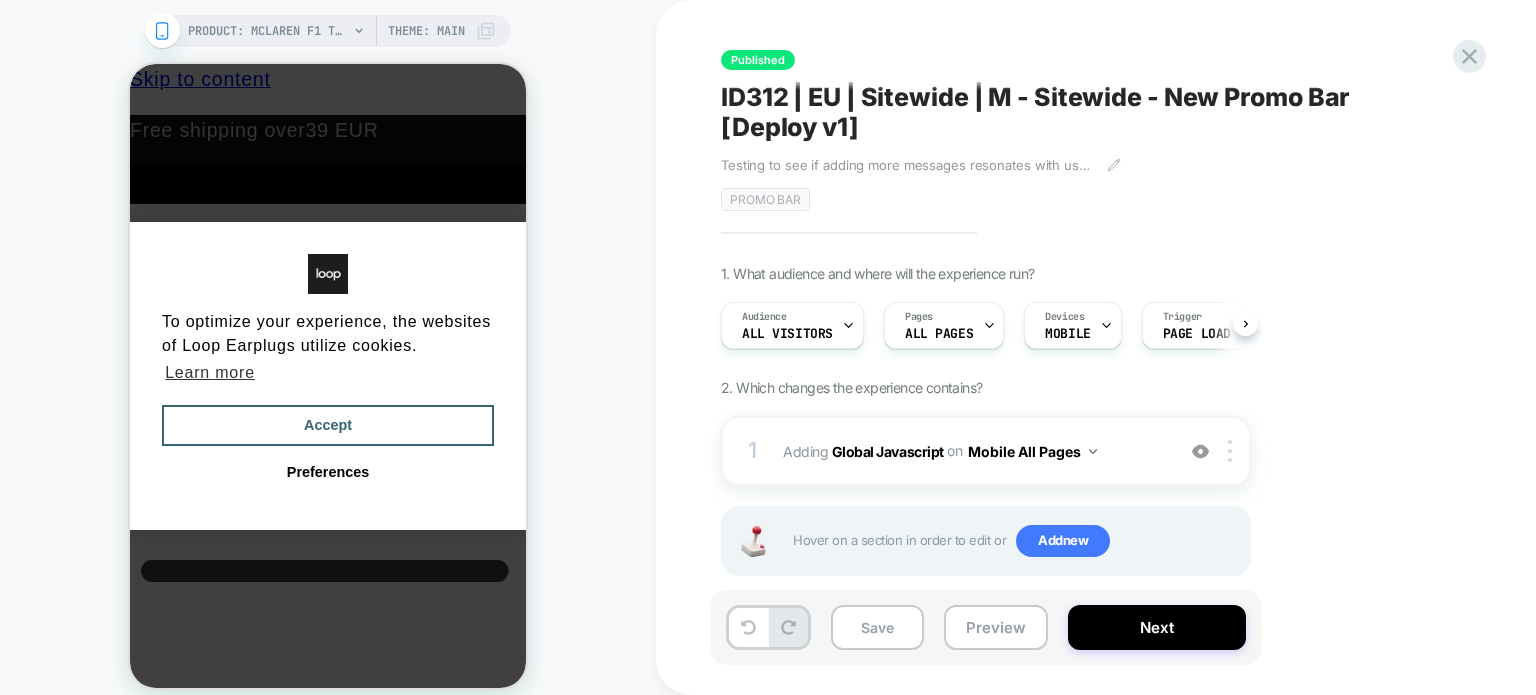 scroll, scrollTop: 0, scrollLeft: 0, axis: both 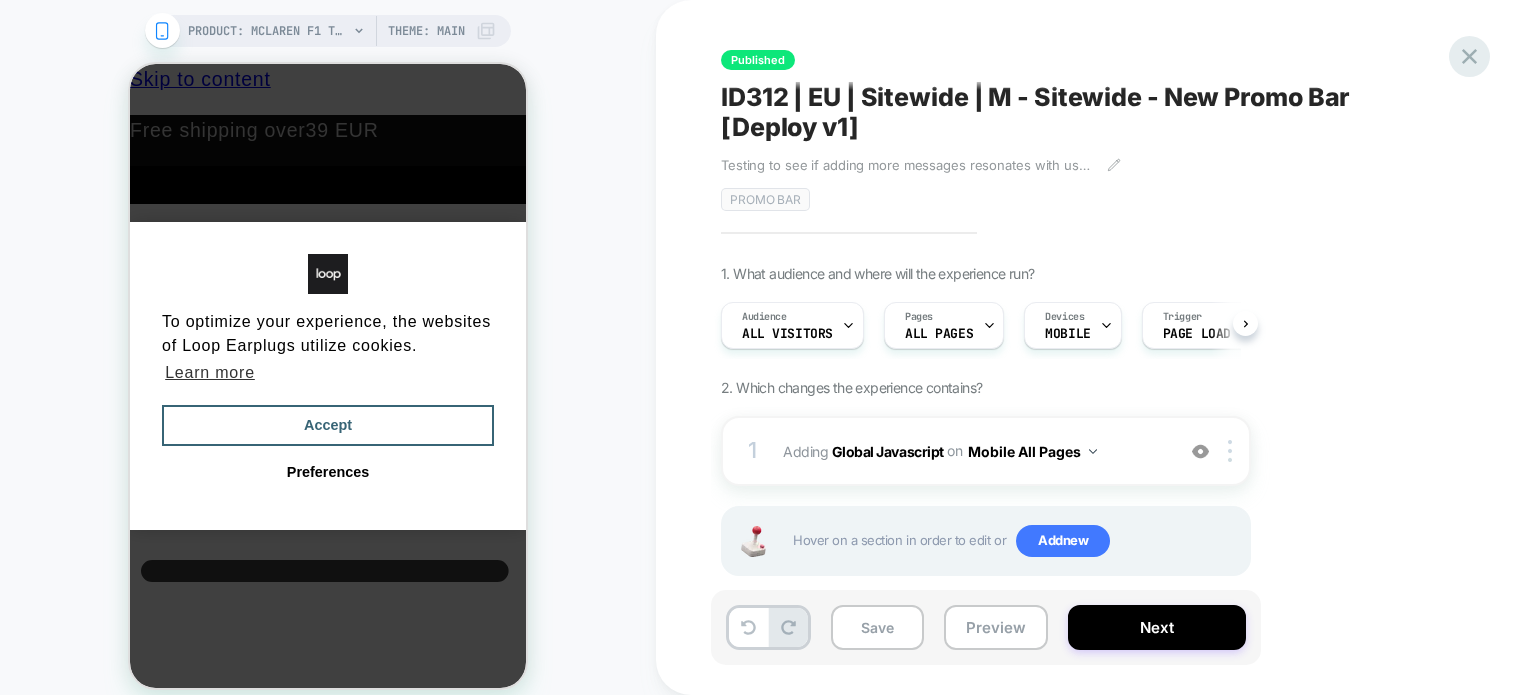 click 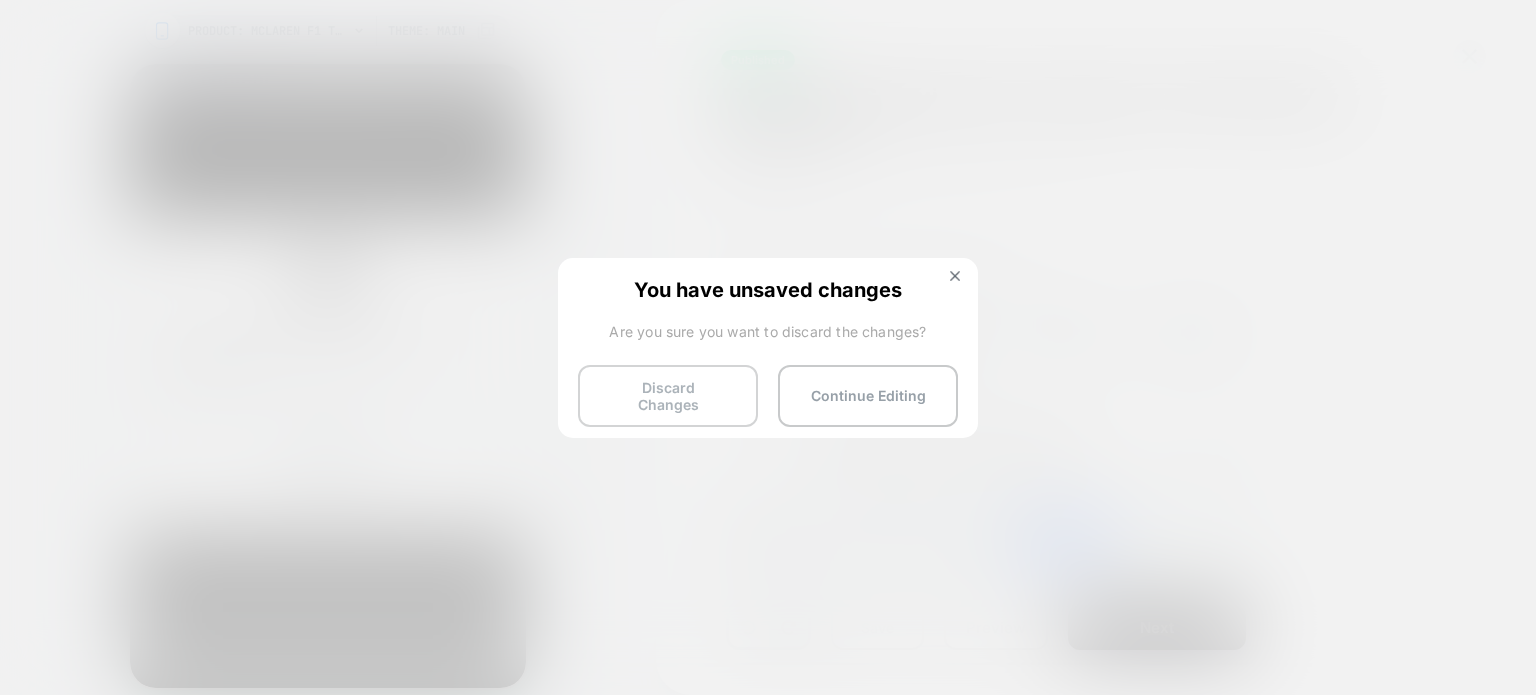 click on "Discard Changes" at bounding box center (668, 396) 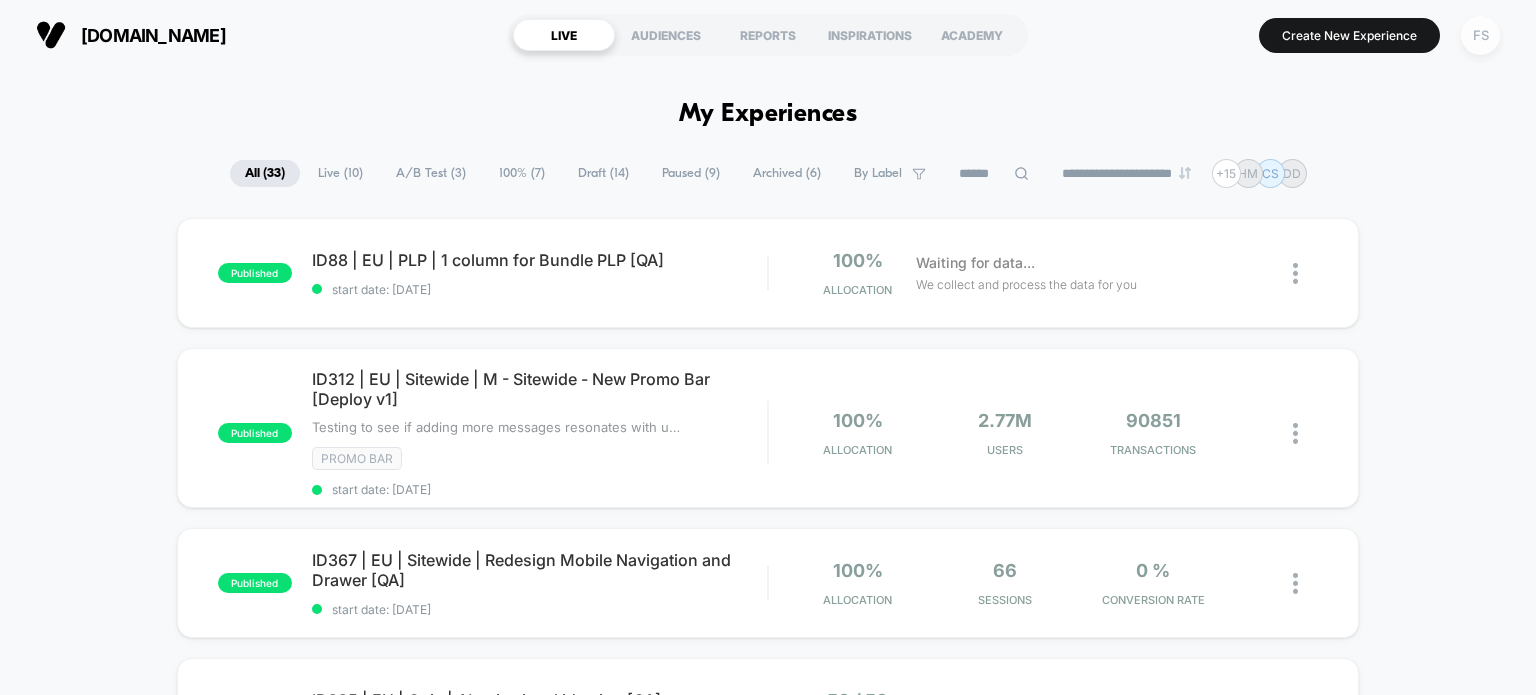 click on "FS" at bounding box center [1480, 35] 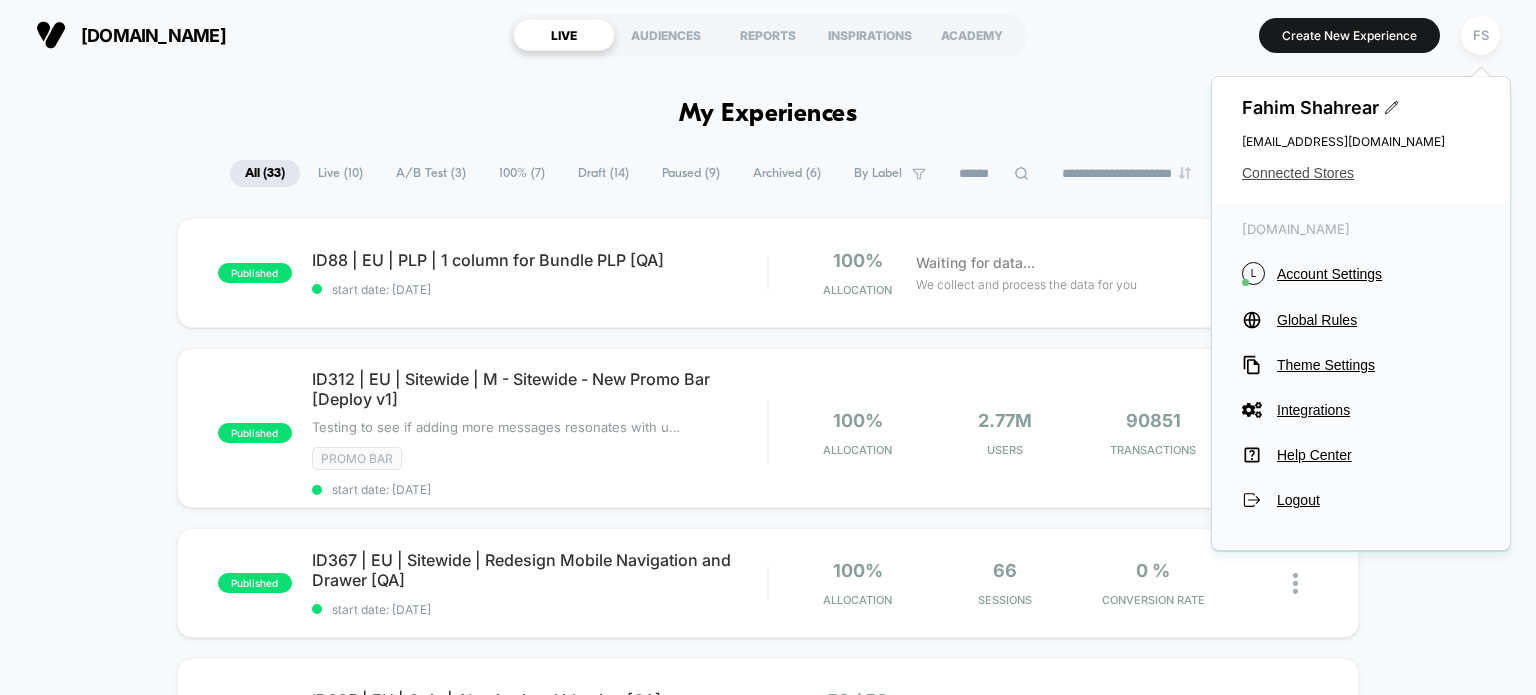 click on "Connected Stores" at bounding box center (1361, 173) 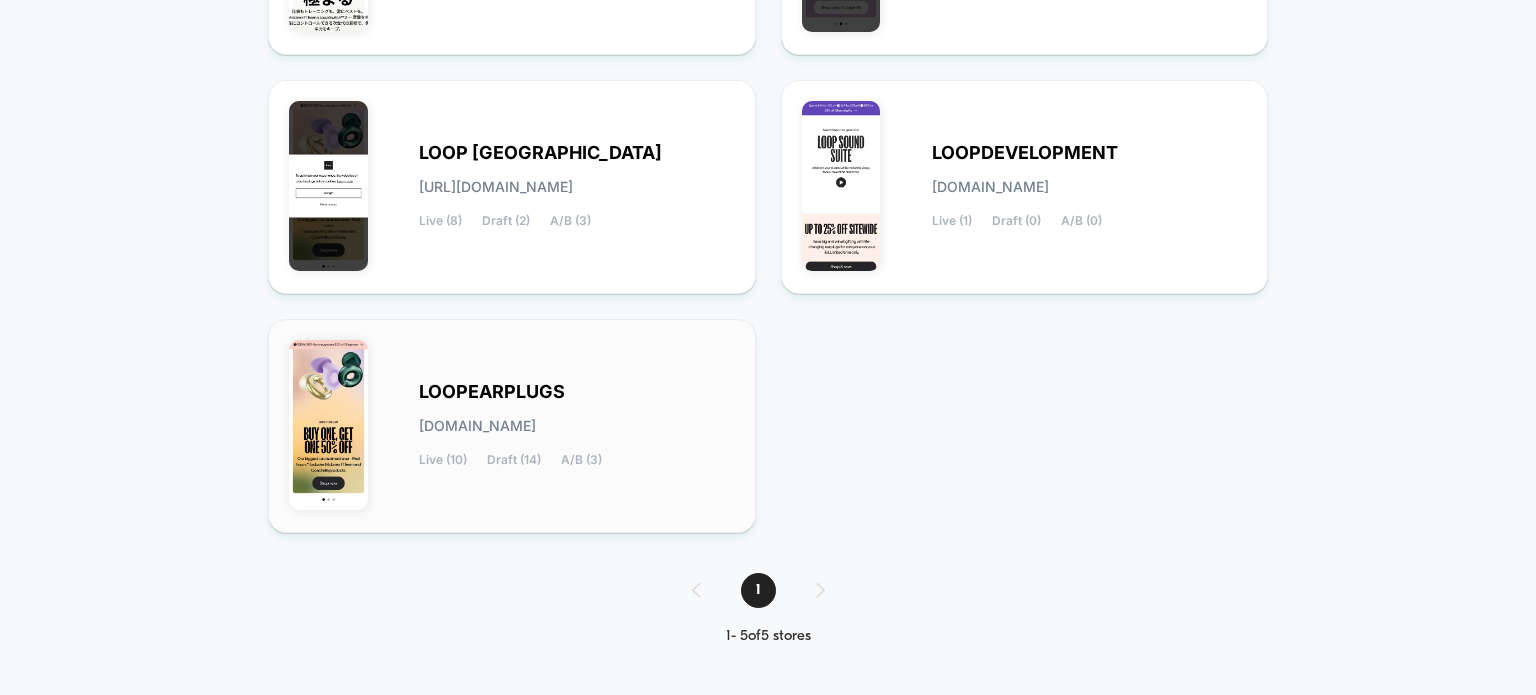 click on "LOOPEARPLUGS [DOMAIN_NAME] Live (10) Draft (14) A/B (3)" at bounding box center [512, 426] 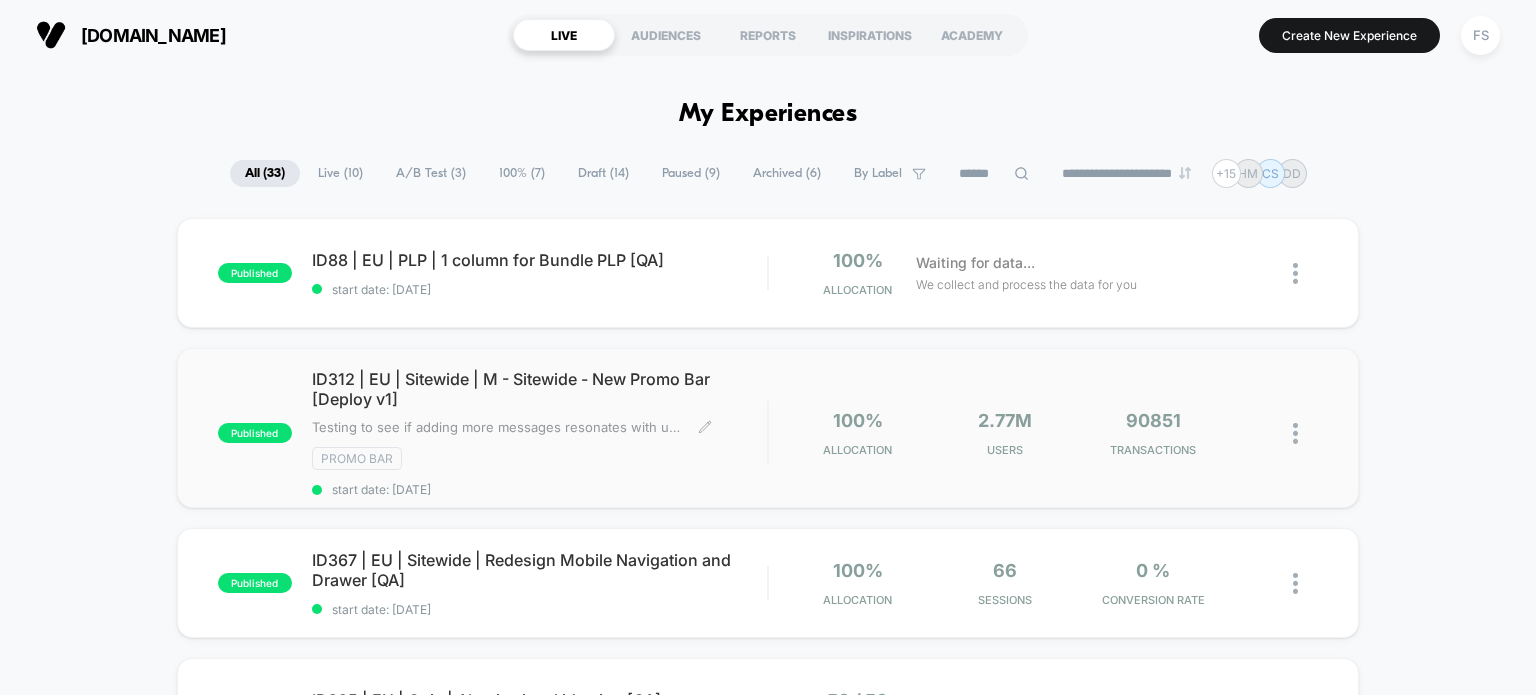 scroll, scrollTop: 300, scrollLeft: 0, axis: vertical 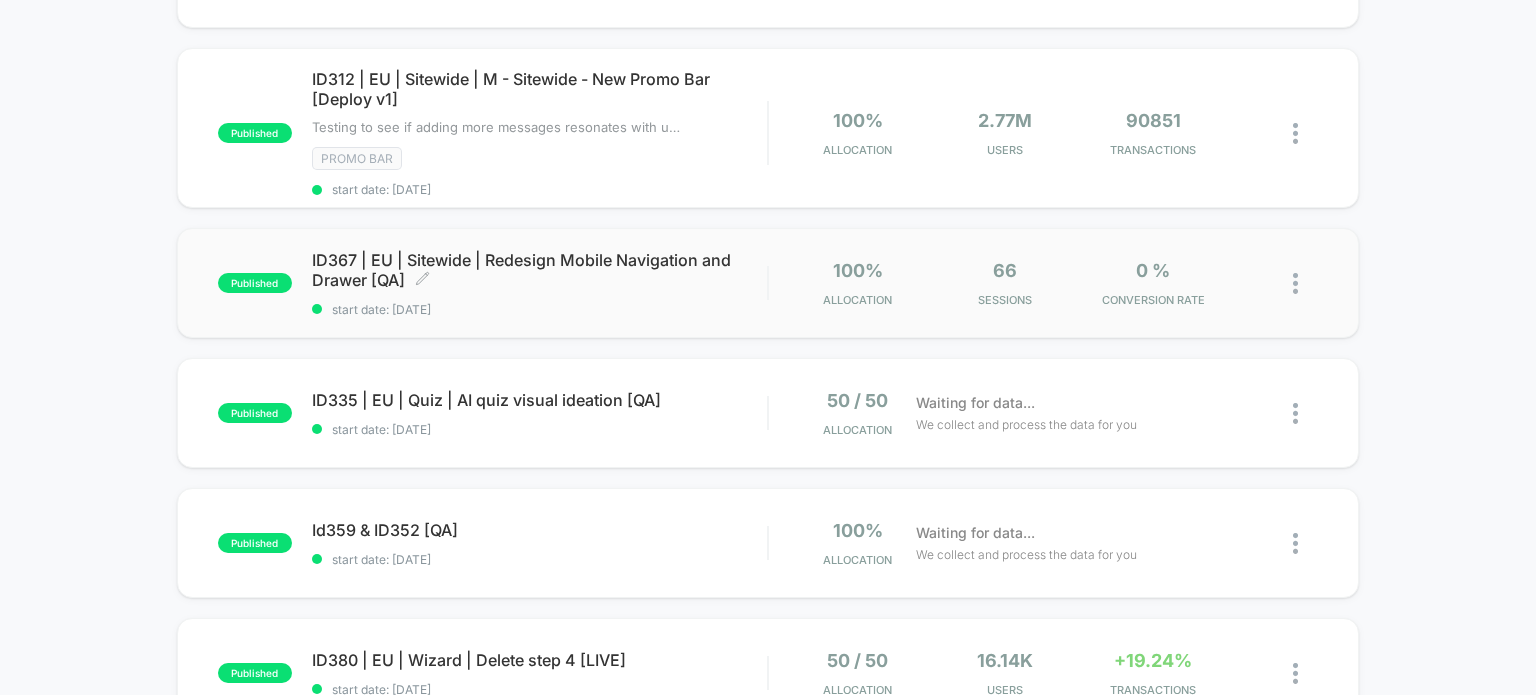 click on "ID367 | EU | Sitewide | Redesign Mobile Navigation and Drawer [QA] Click to edit experience details" at bounding box center [540, 270] 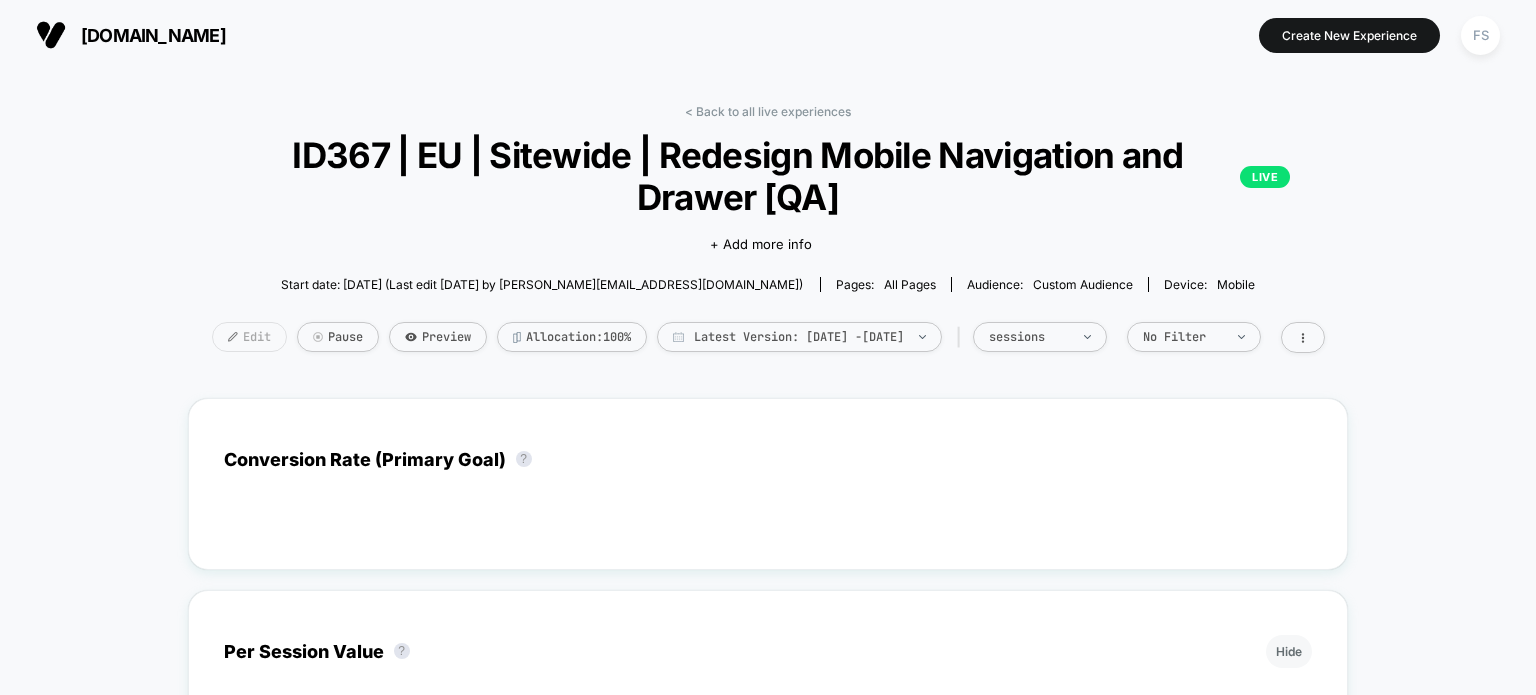 click on "Edit" at bounding box center [249, 337] 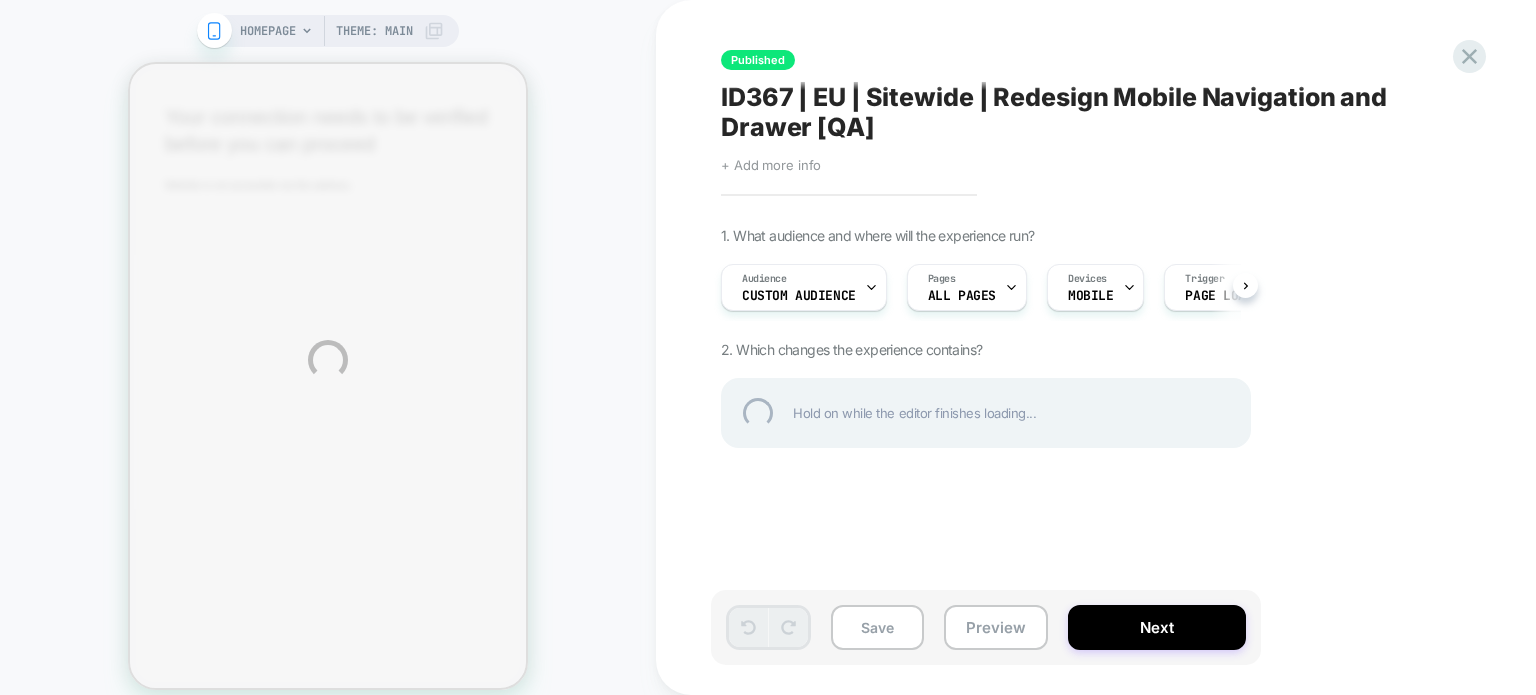 scroll, scrollTop: 0, scrollLeft: 0, axis: both 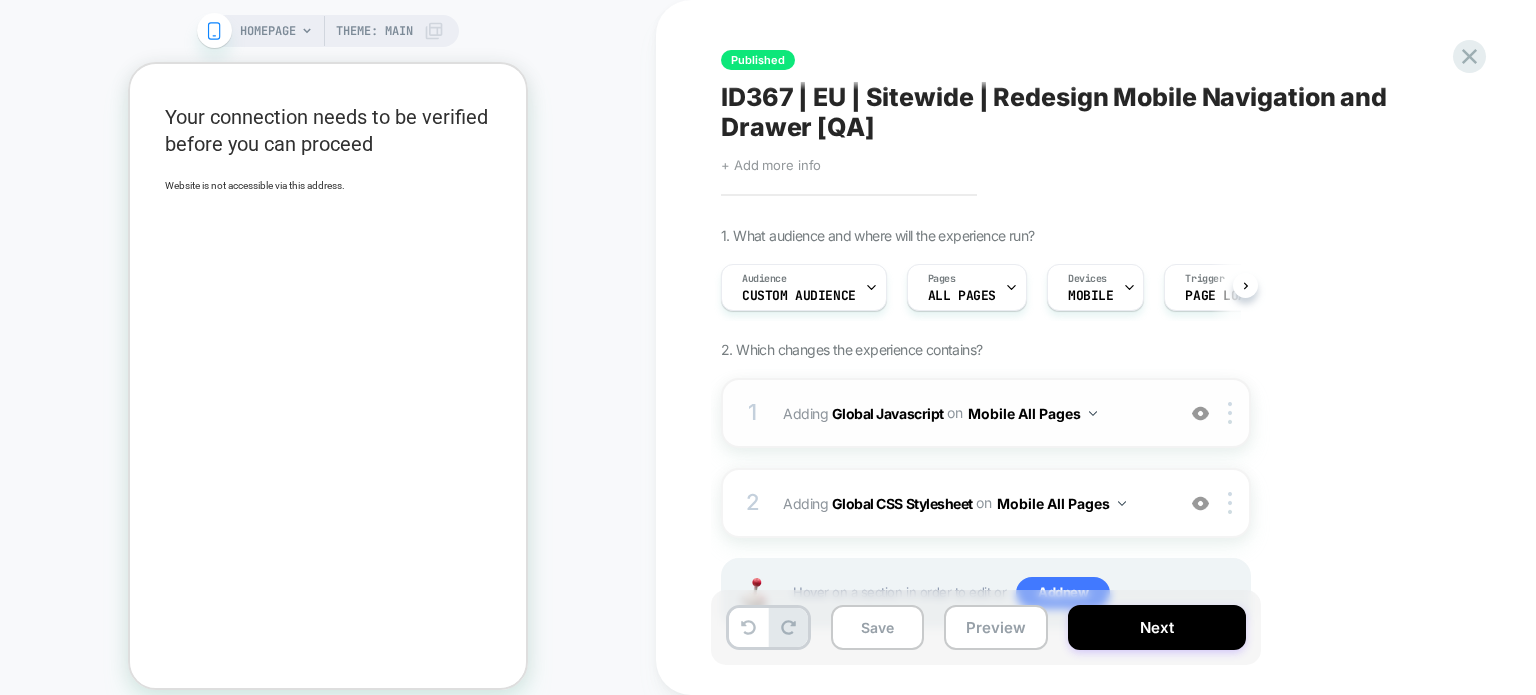 click on "Adding   Global Javascript   on Mobile All Pages" at bounding box center [973, 413] 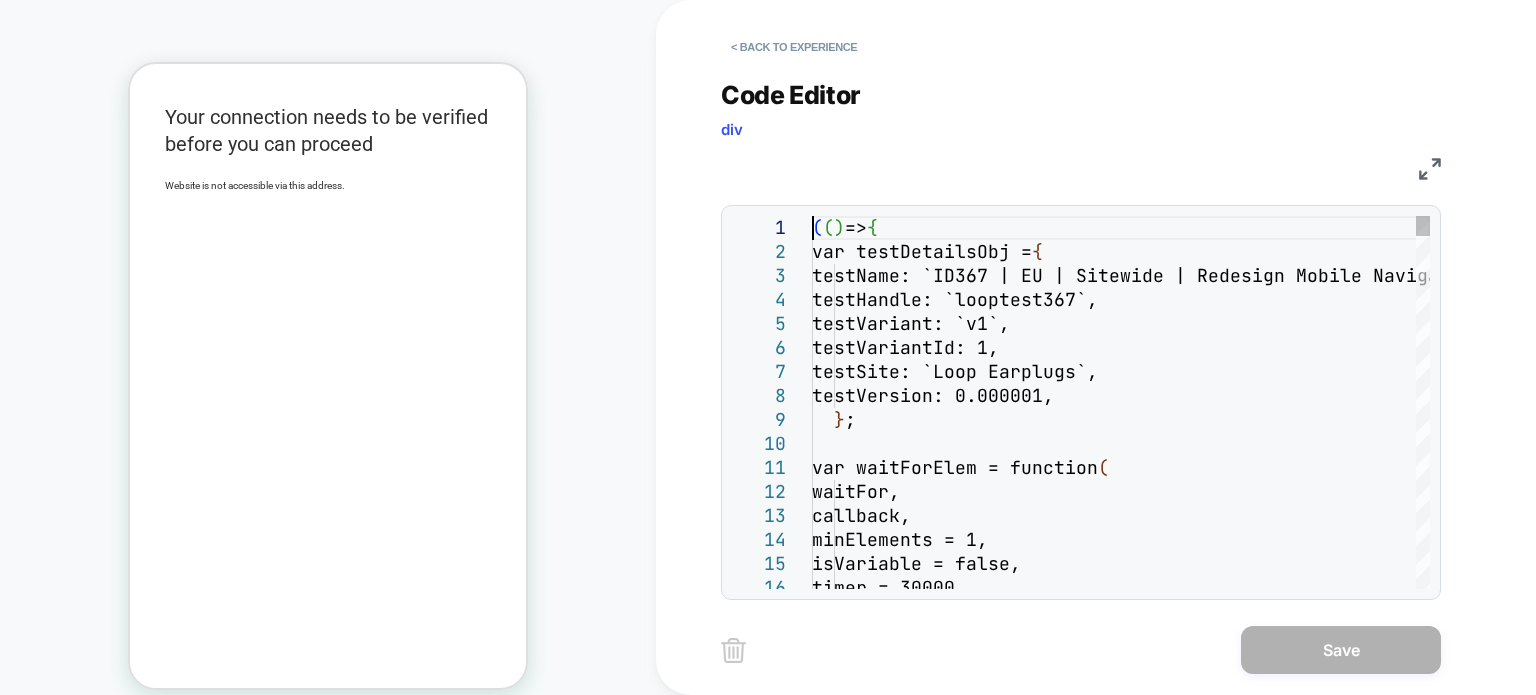 click on "( ( )  =>  {   var testDetailsObj =  {     testName: `ID367 | EU | Sitewide | Redesign Mo bile Navigation and Drawer`,     testHandle: `looptest367`,     testVariant: `v1`,     testVariantId: 1,     testSite: `Loop Earplugs`,     testVersion: 0.000001,    } ;   var waitForElem = function  (     waitFor,     callback,     minElements = 1,     isVariable = false,     timer = 30000," at bounding box center (1121, 5778) 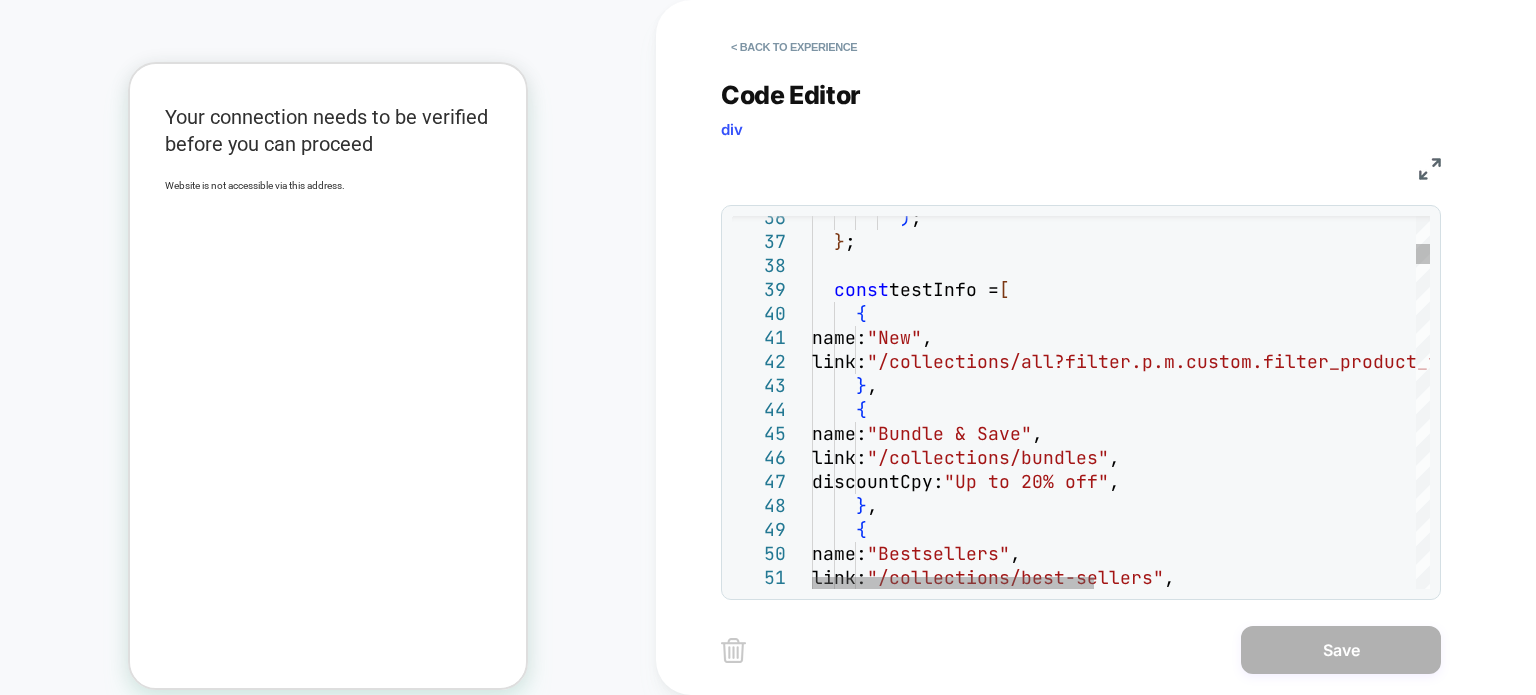 click on ") ;    } ;    const  testInfo =  [      {       name:  "New" ,       link:  "/collections/all?filter.p.m.custom.filter_product _type=gid%3A%2F%2Fshopify%2FMetaobject%2F170751590 738" ,      } ,      {       name:  "Bundle & Save" ,       link:  "/collections/bundles" ,       discountCpy:  "Up to 20% off" ,      } ,      {       name:  "Bestsellers" ,       link:  "/collections/best-sellers" ," at bounding box center [1472, 4928] 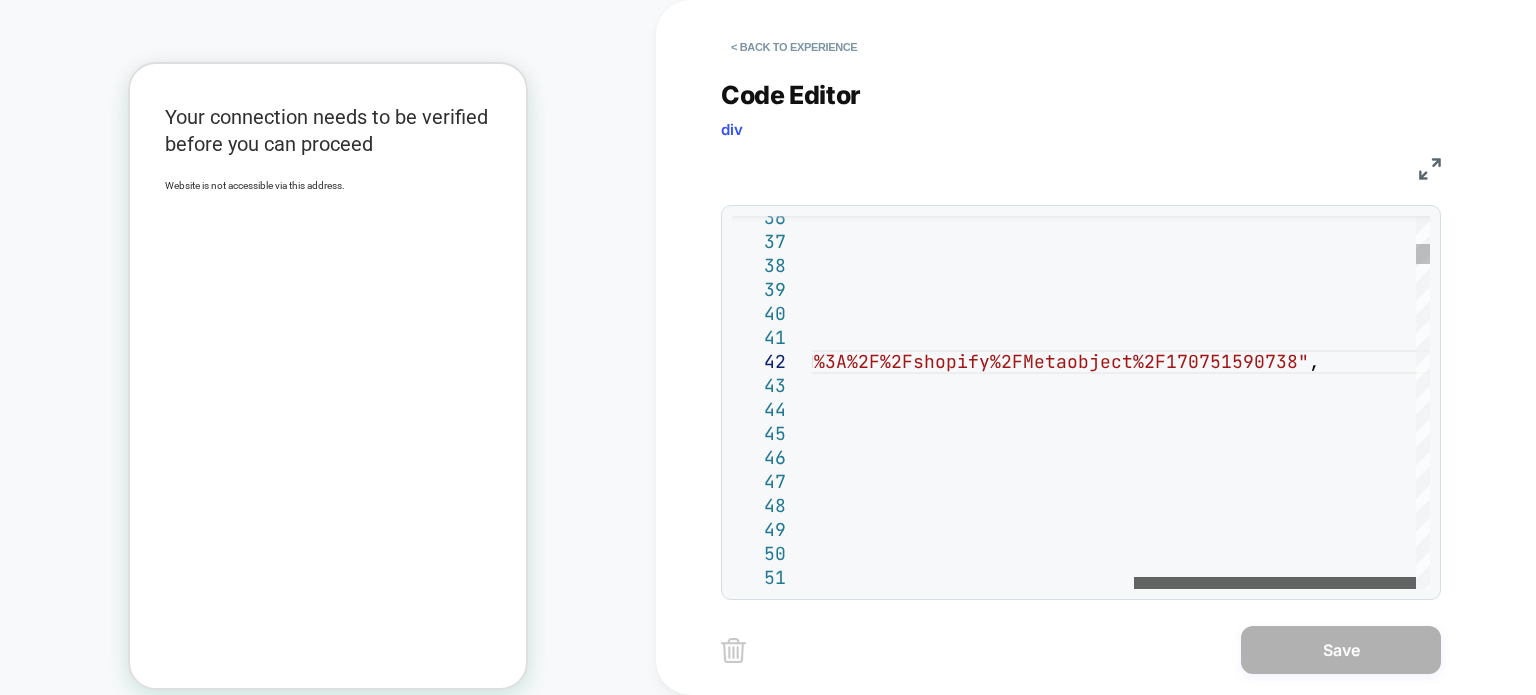 click at bounding box center [1275, 583] 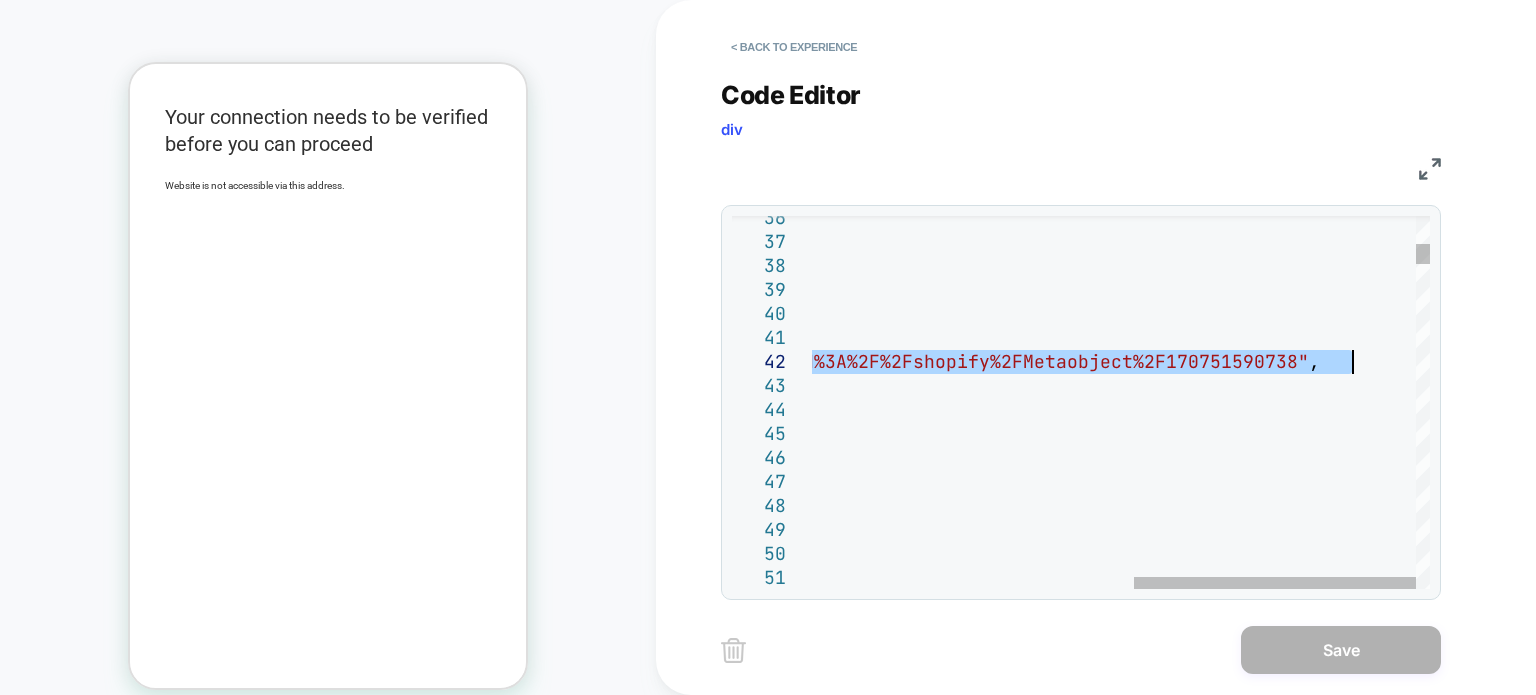 click on ") ;    } ;    const  testInfo =  [      {       name:  "New" ,       link:  "/collections/all?filter.p.m.custom.filter_product _type=gid%3A%2F%2Fshopify%2FMetaobject%2F170751590 738" ,      } ,      {       name:  "Bundle & Save" ,       link:  "/collections/bundles" ,       discountCpy:  "Up to 20% off" ,      } ,      {       name:  "Bestsellers" ,       link:  "/collections/best-sellers" ," at bounding box center [770, 4928] 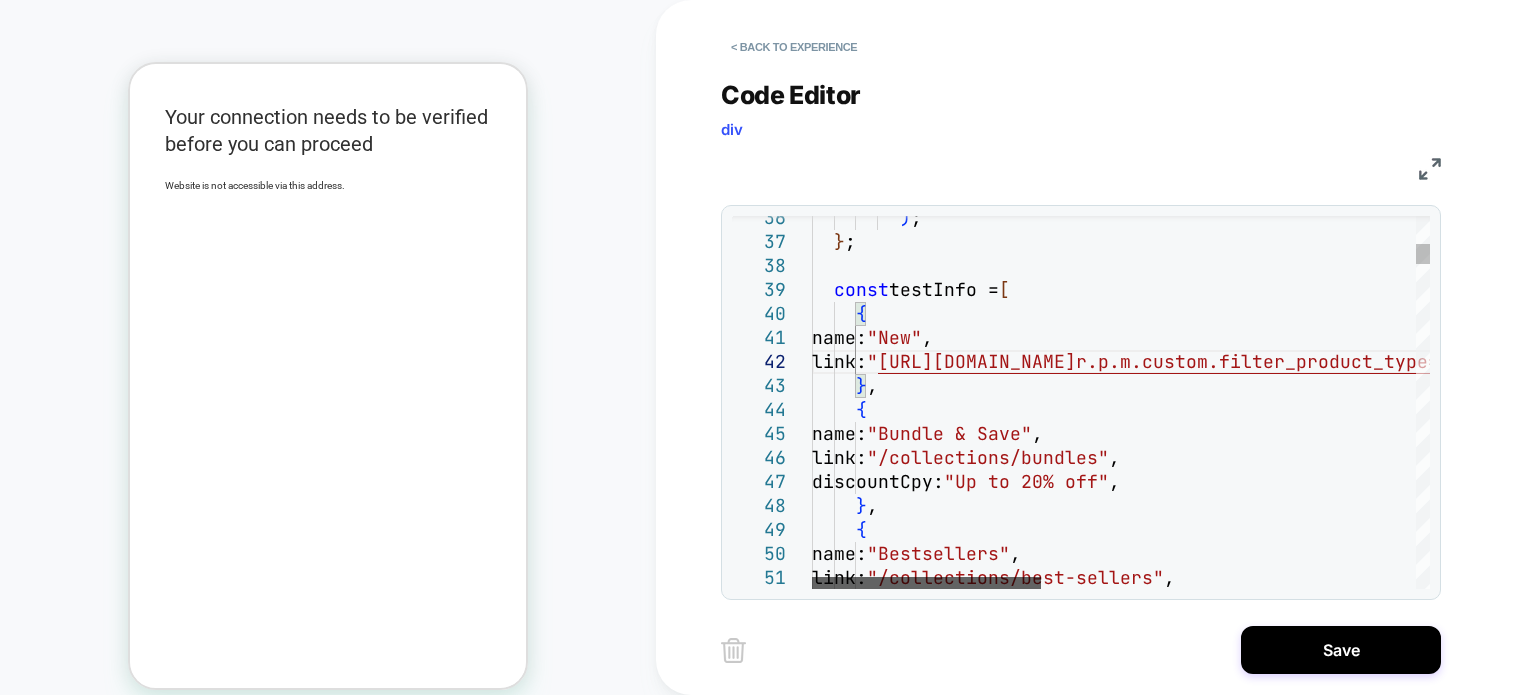 click at bounding box center [926, 583] 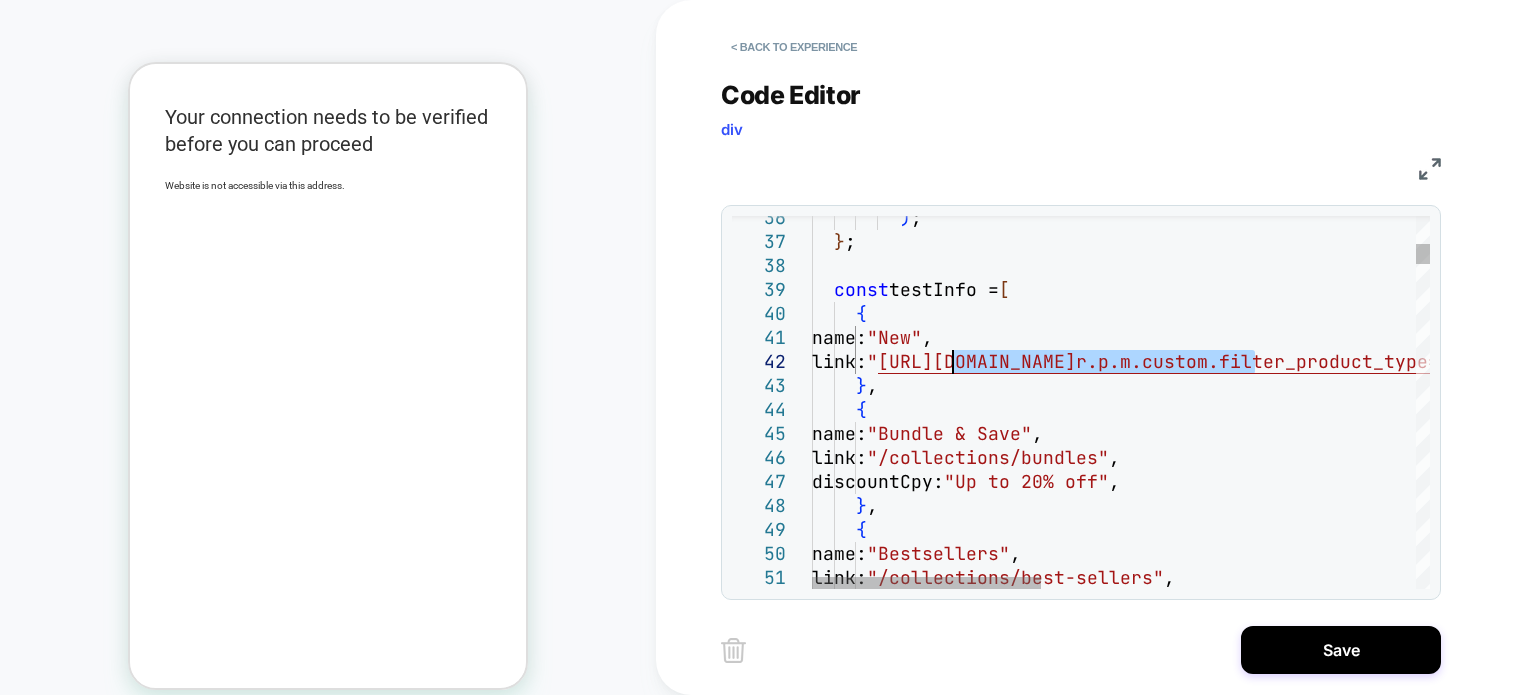 drag, startPoint x: 1253, startPoint y: 361, endPoint x: 948, endPoint y: 359, distance: 305.00656 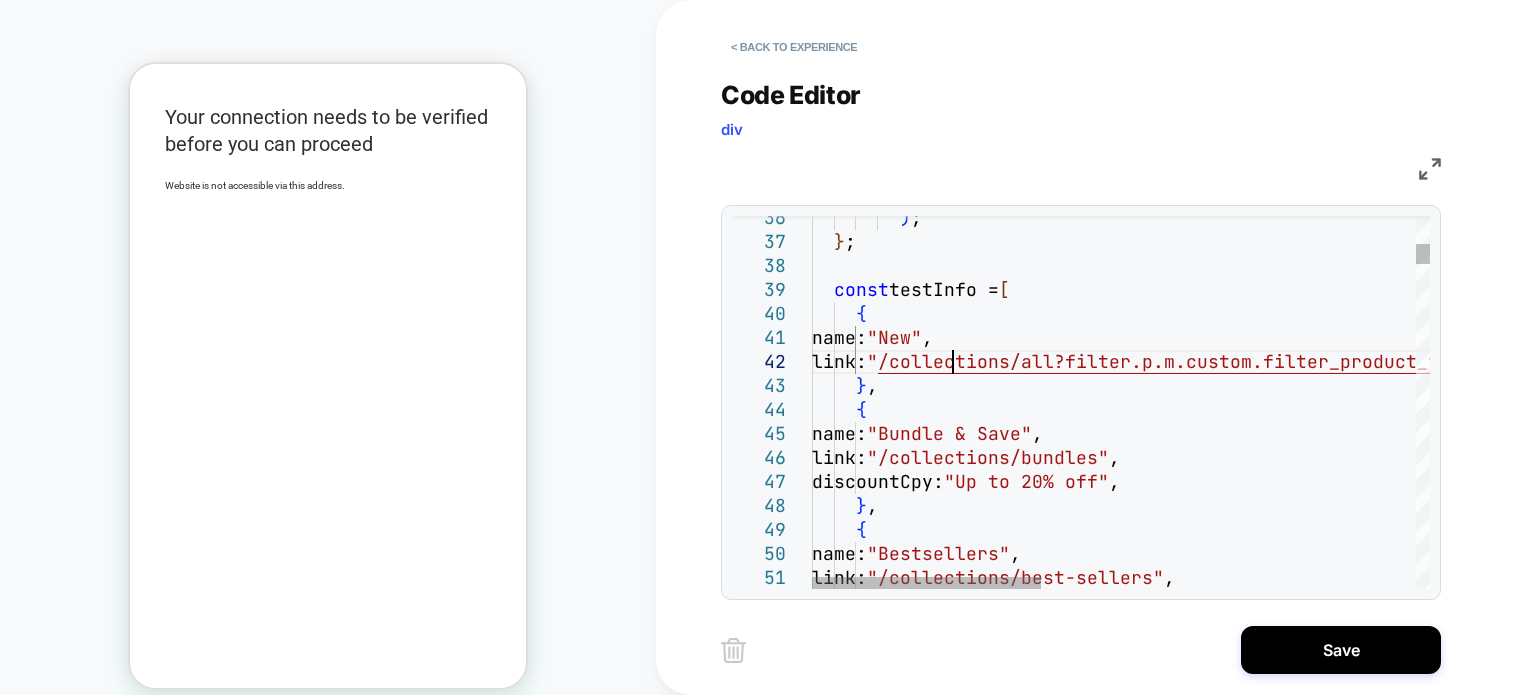 type on "**********" 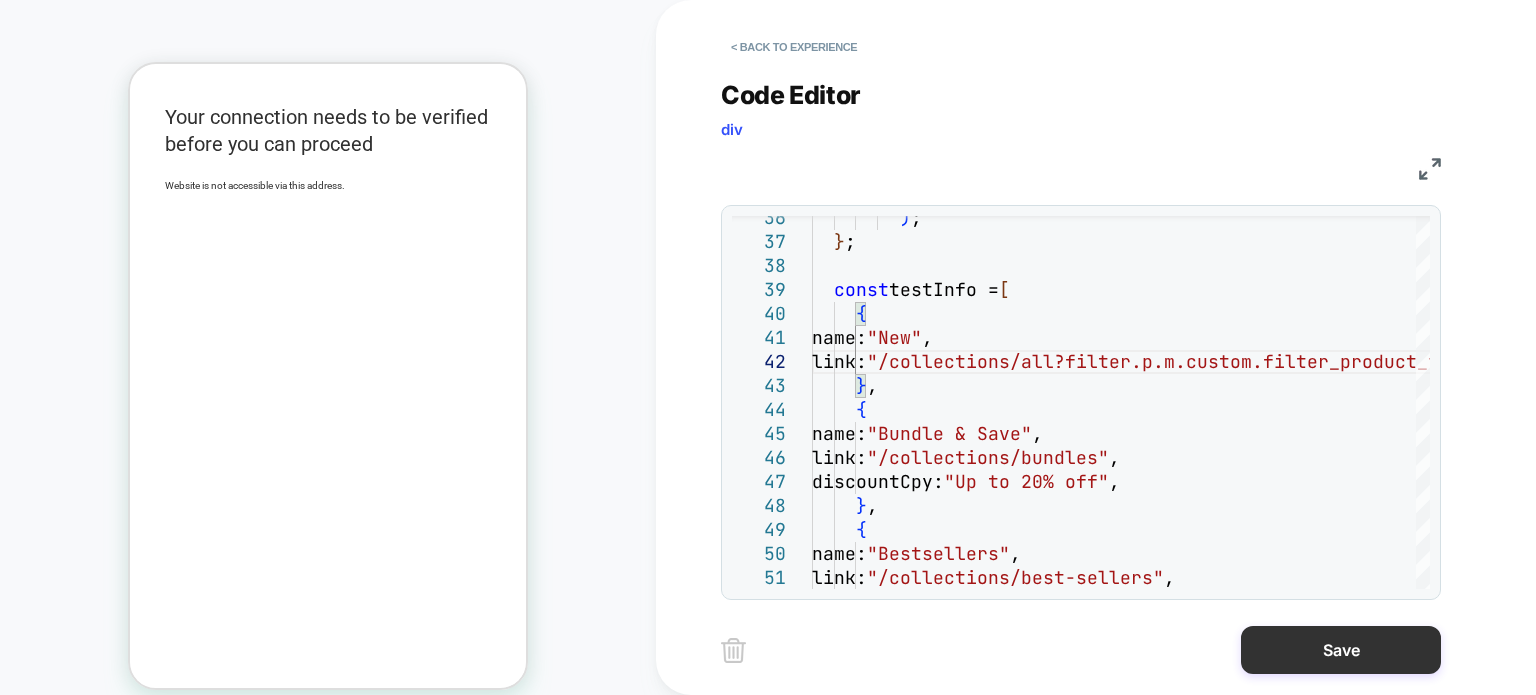 click on "Save" at bounding box center (1341, 650) 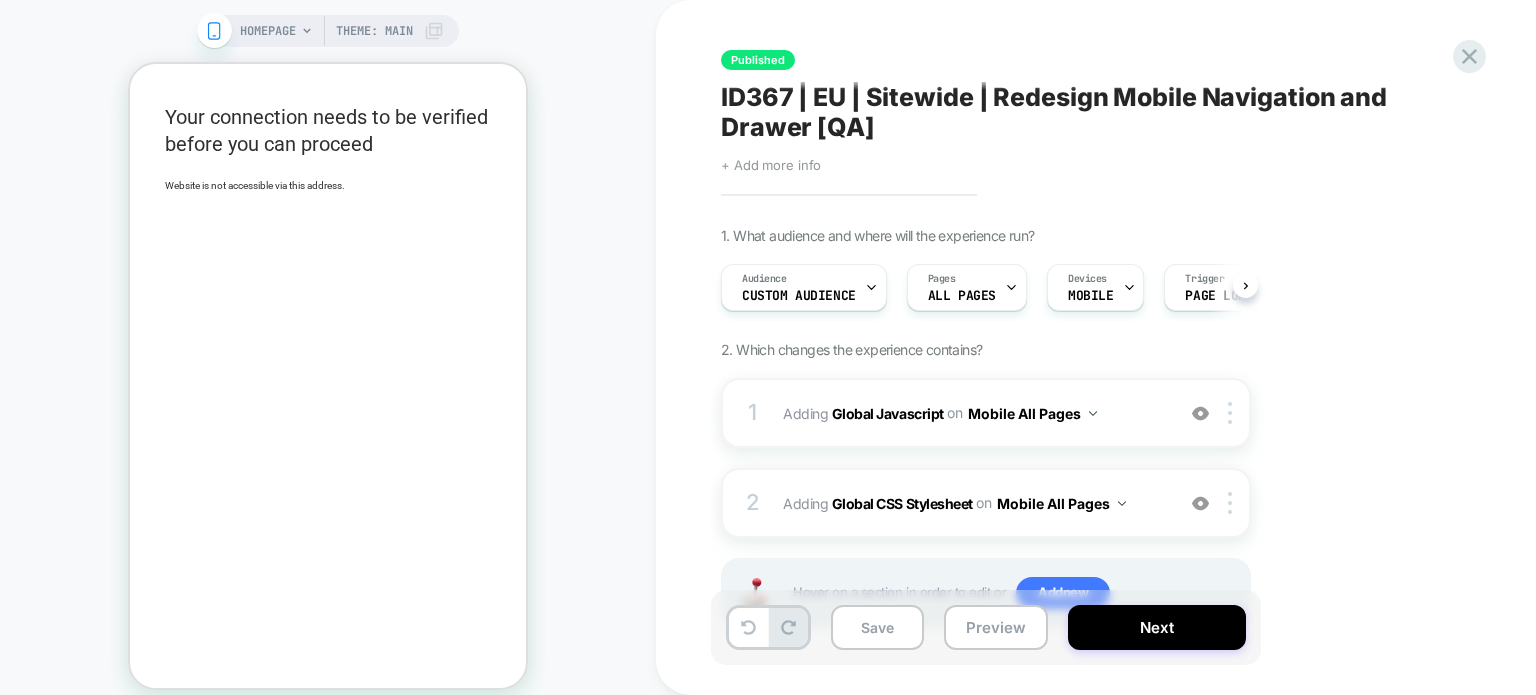 scroll, scrollTop: 0, scrollLeft: 0, axis: both 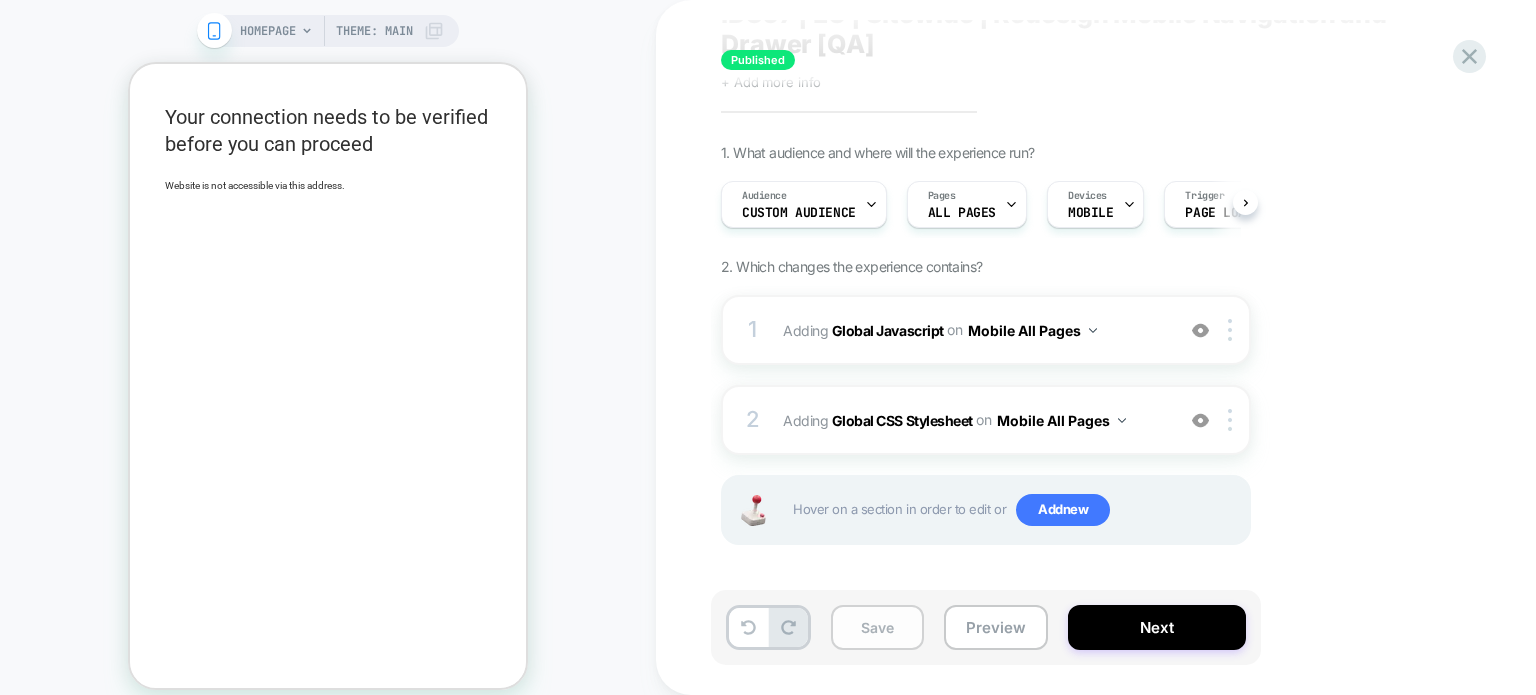 click on "Save" at bounding box center [877, 627] 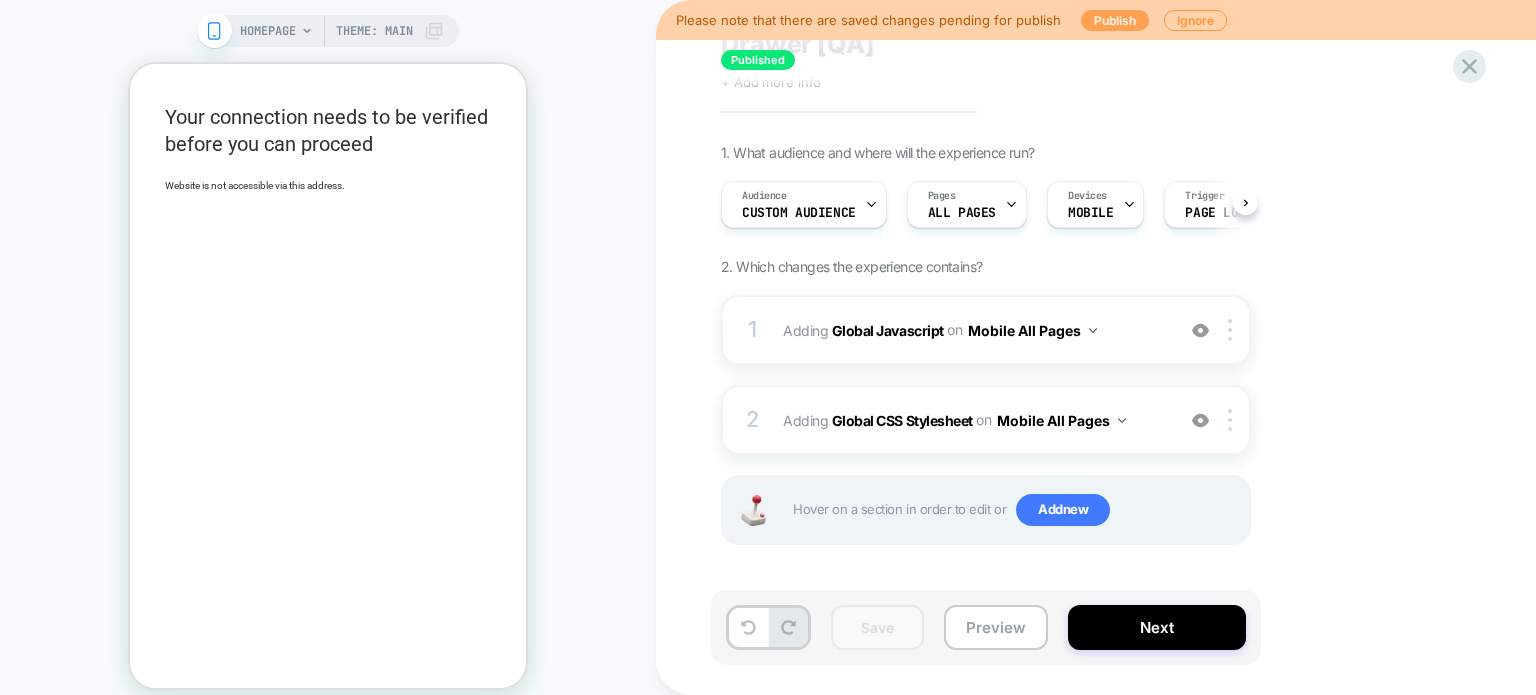 click on "Publish" at bounding box center (1115, 20) 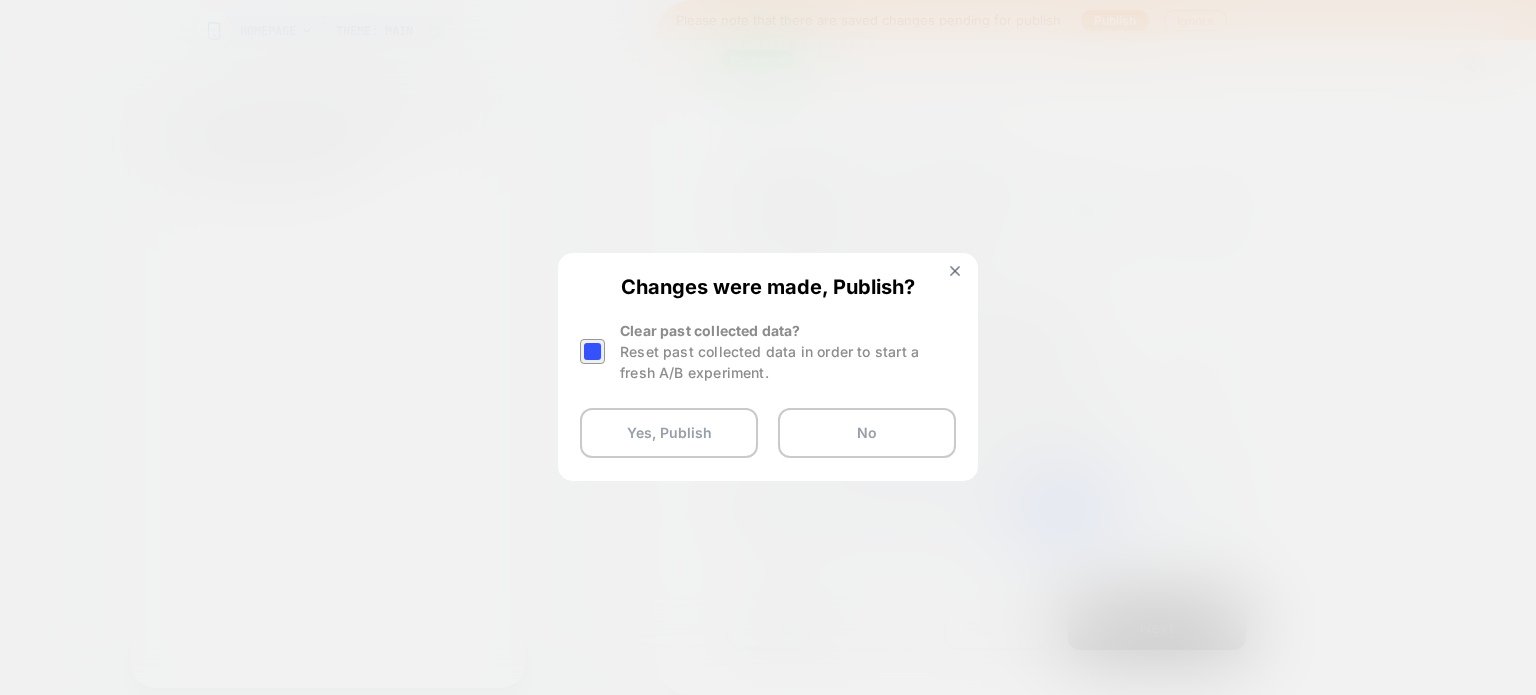 click at bounding box center (592, 351) 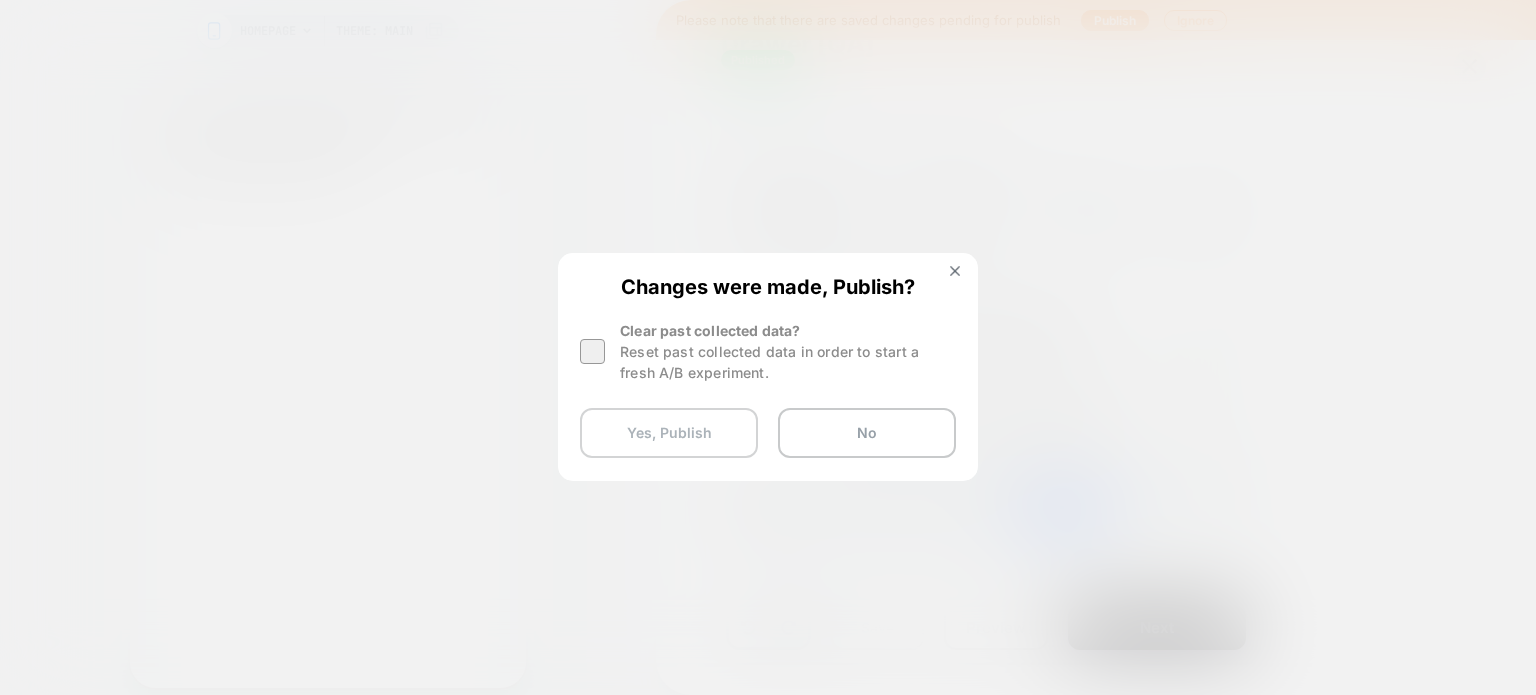 click on "Yes, Publish" at bounding box center (669, 433) 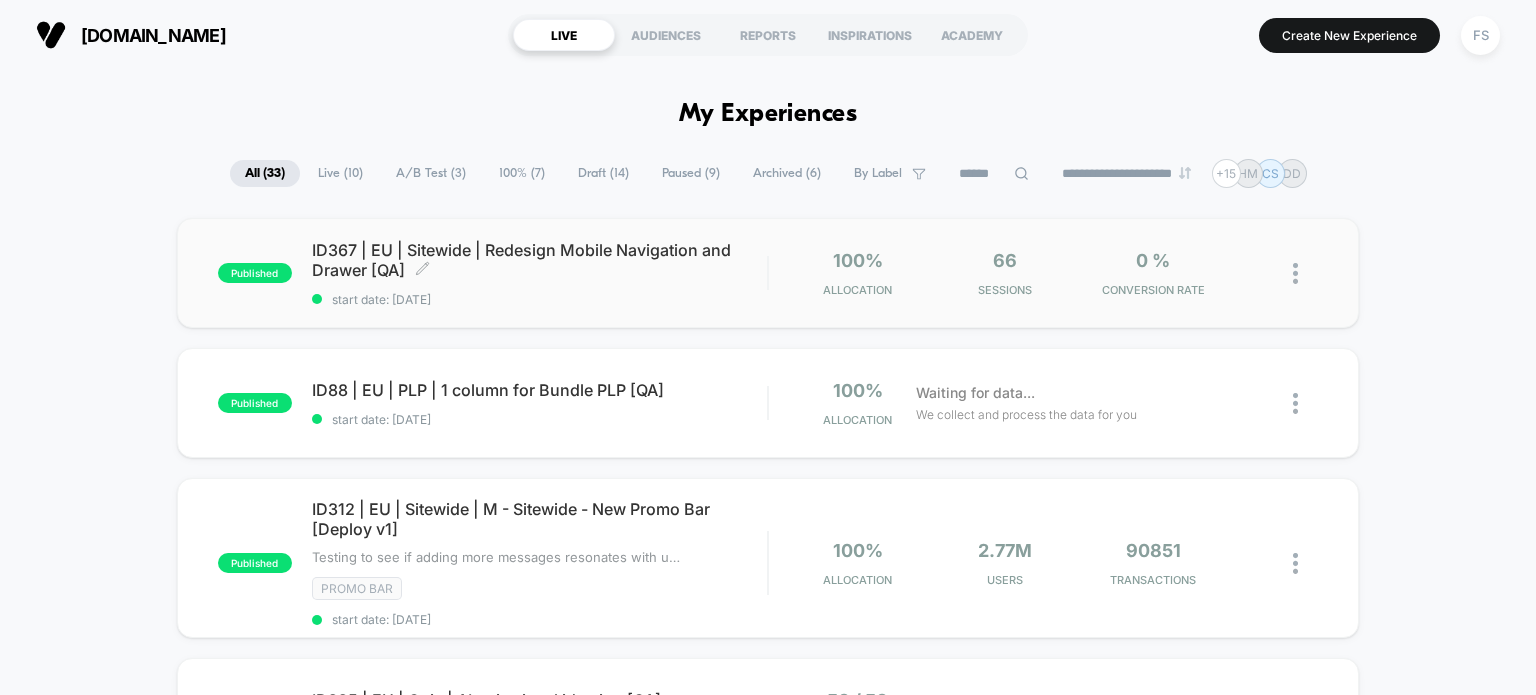 click on "ID367 | EU | Sitewide | Redesign Mobile Navigation and Drawer [QA] Click to edit experience details" at bounding box center (540, 260) 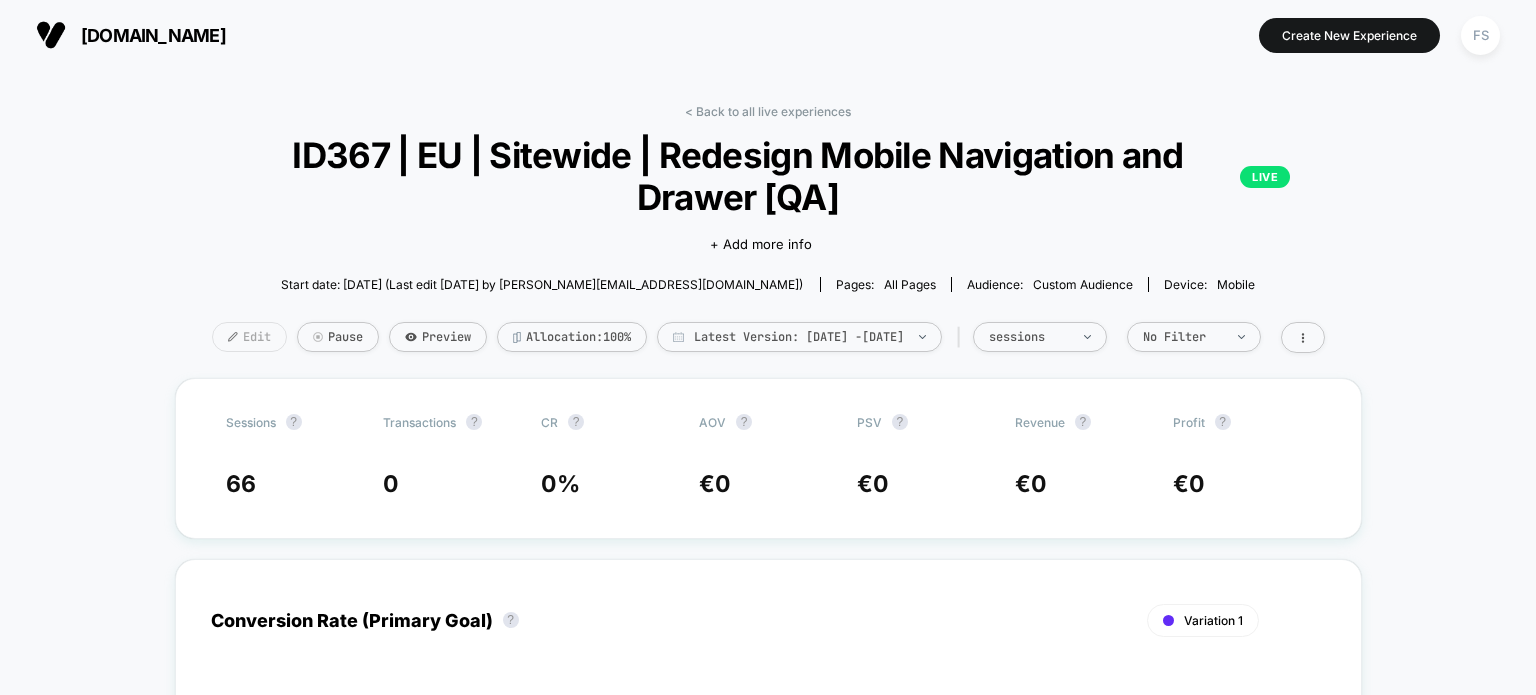 click on "Edit" at bounding box center [249, 337] 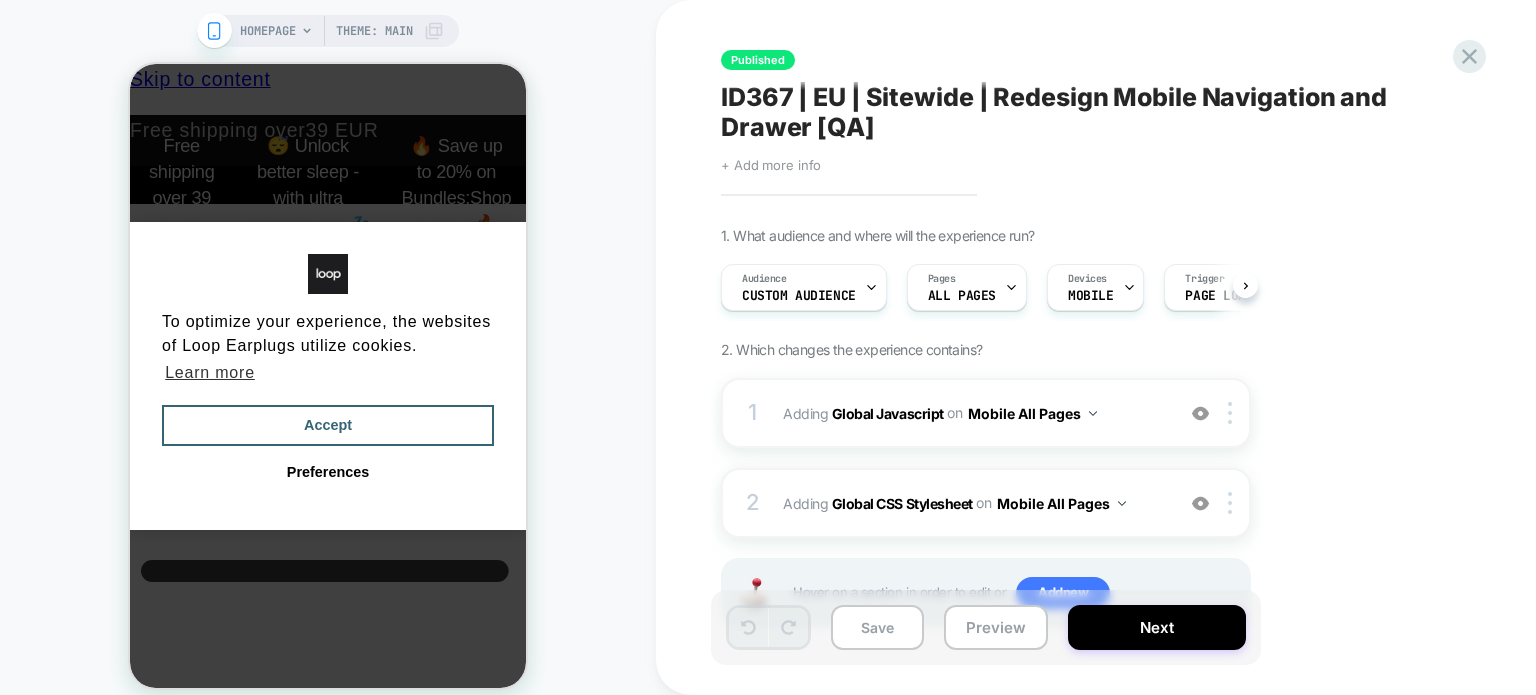 scroll, scrollTop: 0, scrollLeft: 0, axis: both 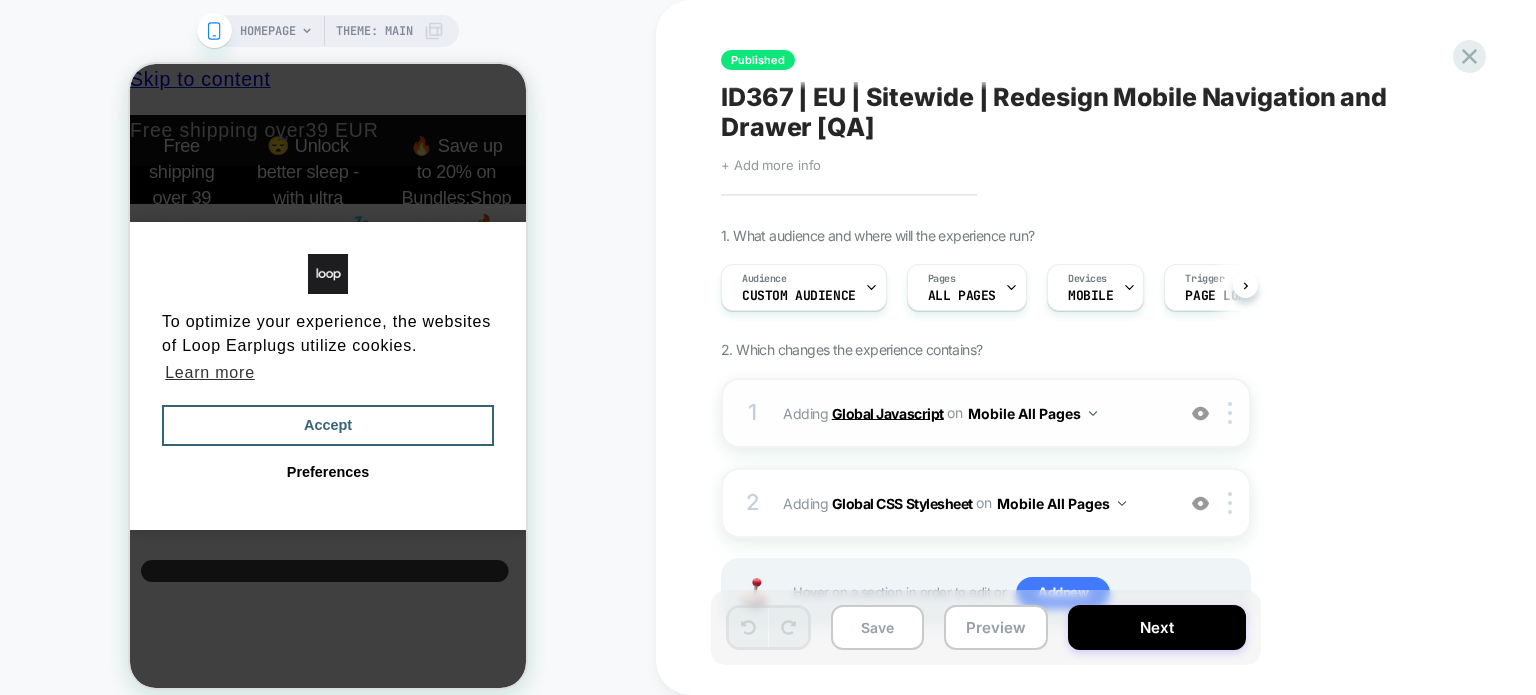 click on "Global Javascript" at bounding box center [888, 412] 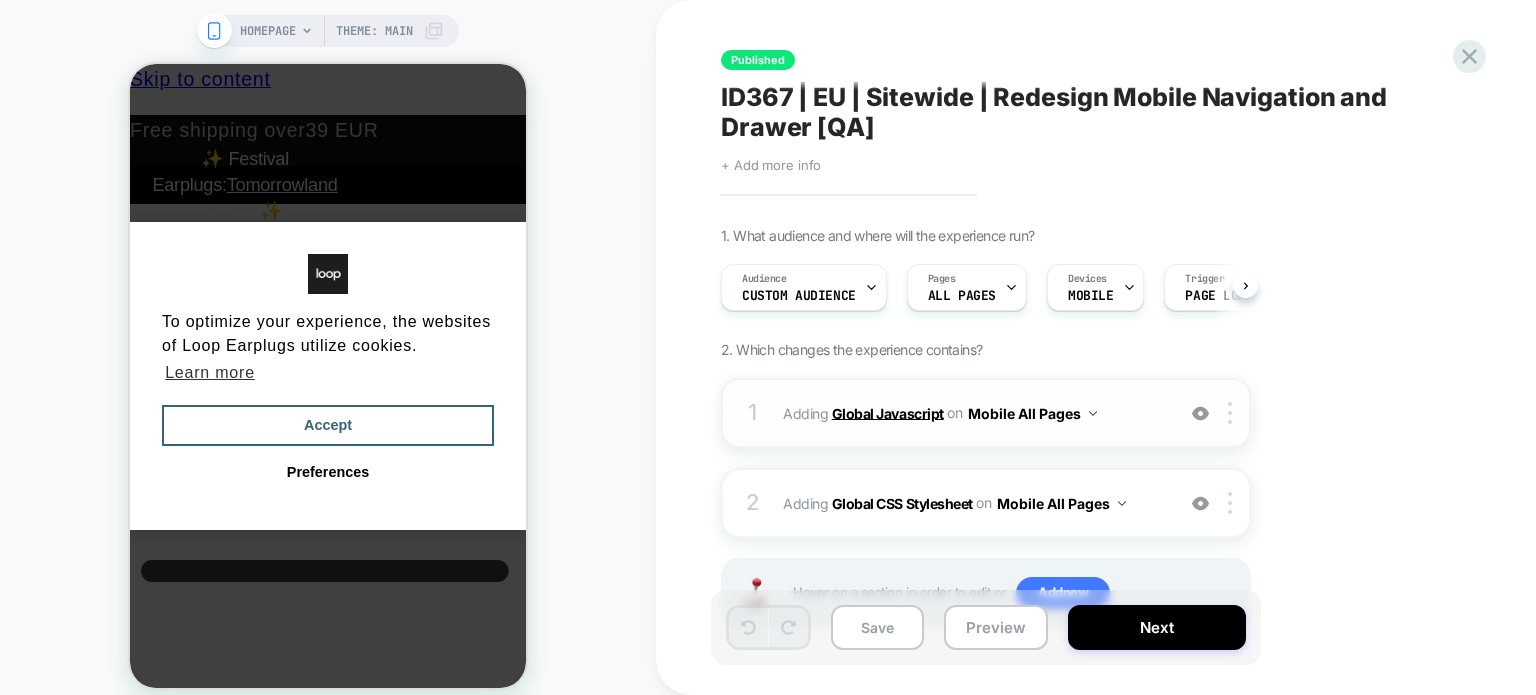 click on "Global Javascript" at bounding box center [888, 412] 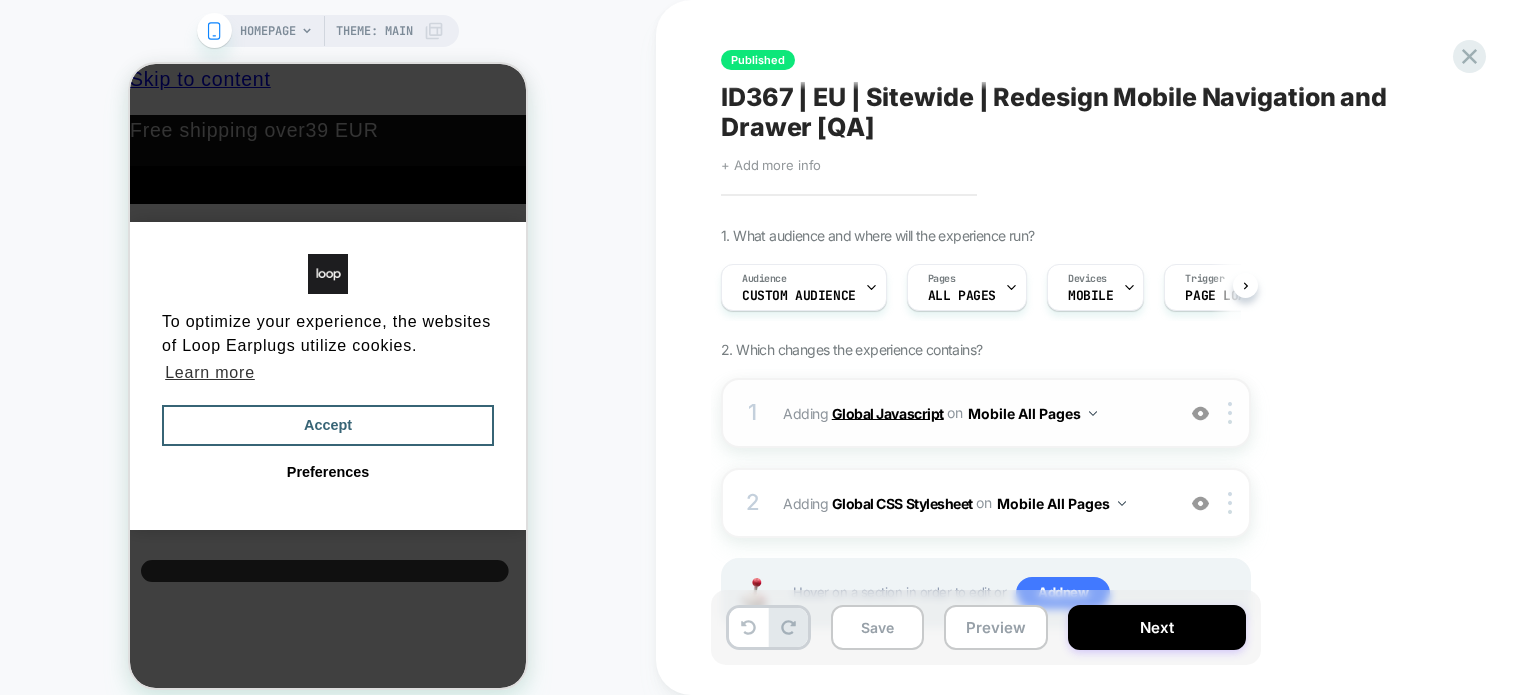 scroll, scrollTop: 0, scrollLeft: 0, axis: both 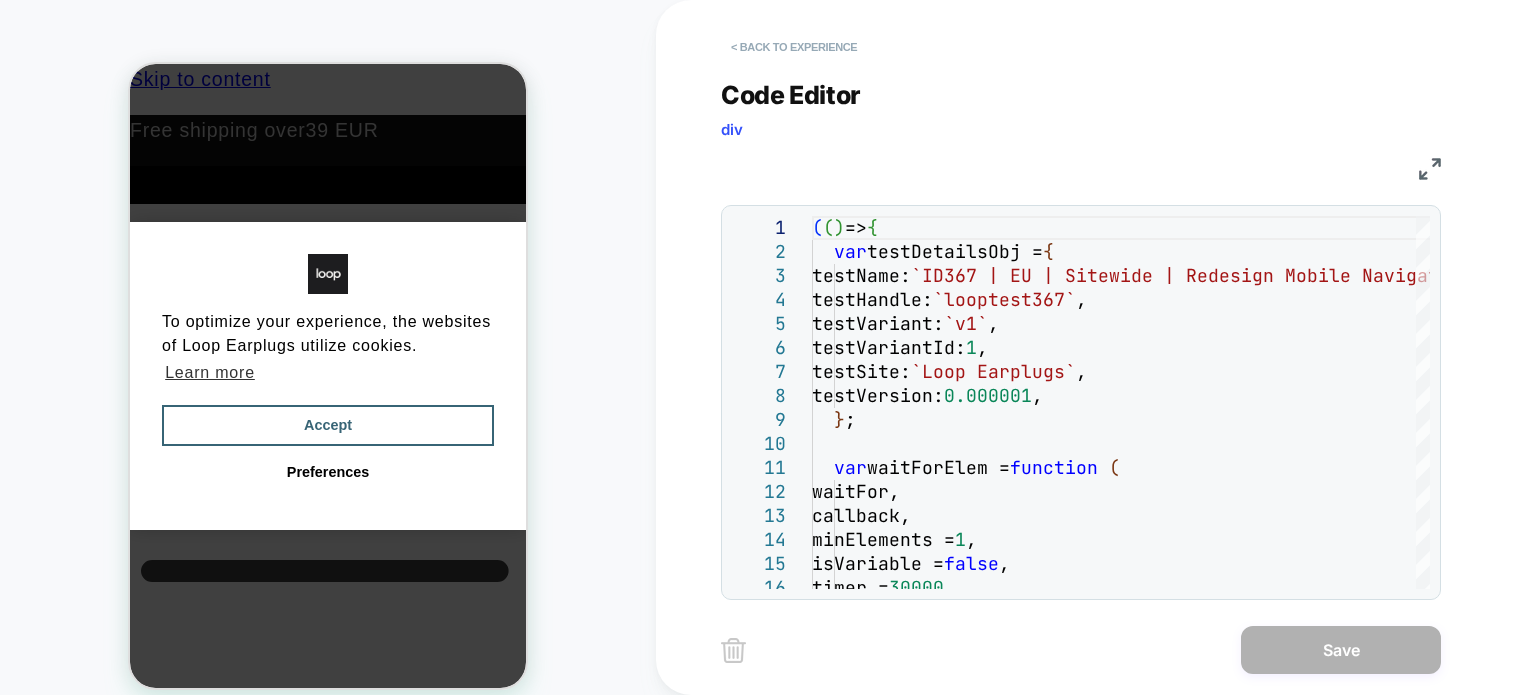 click on "< Back to experience" at bounding box center [794, 47] 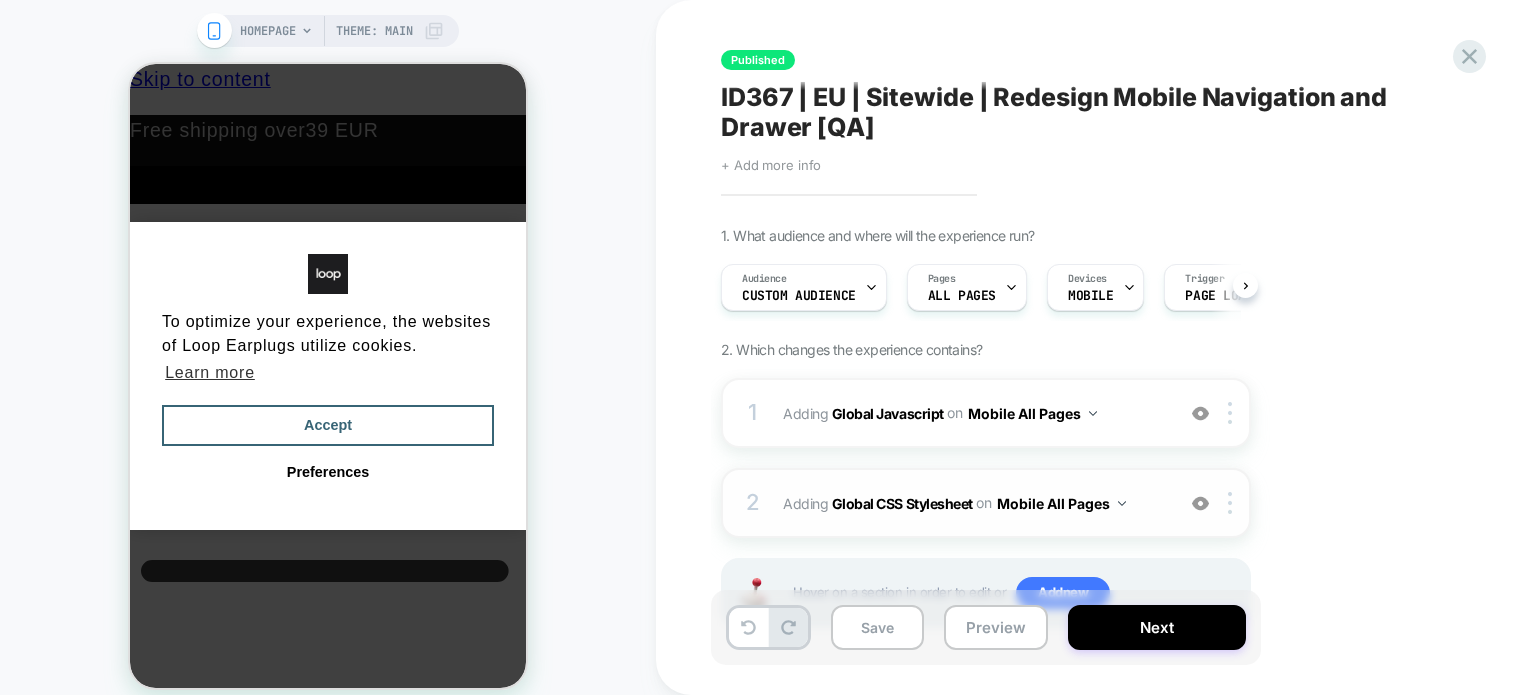 scroll, scrollTop: 0, scrollLeft: 0, axis: both 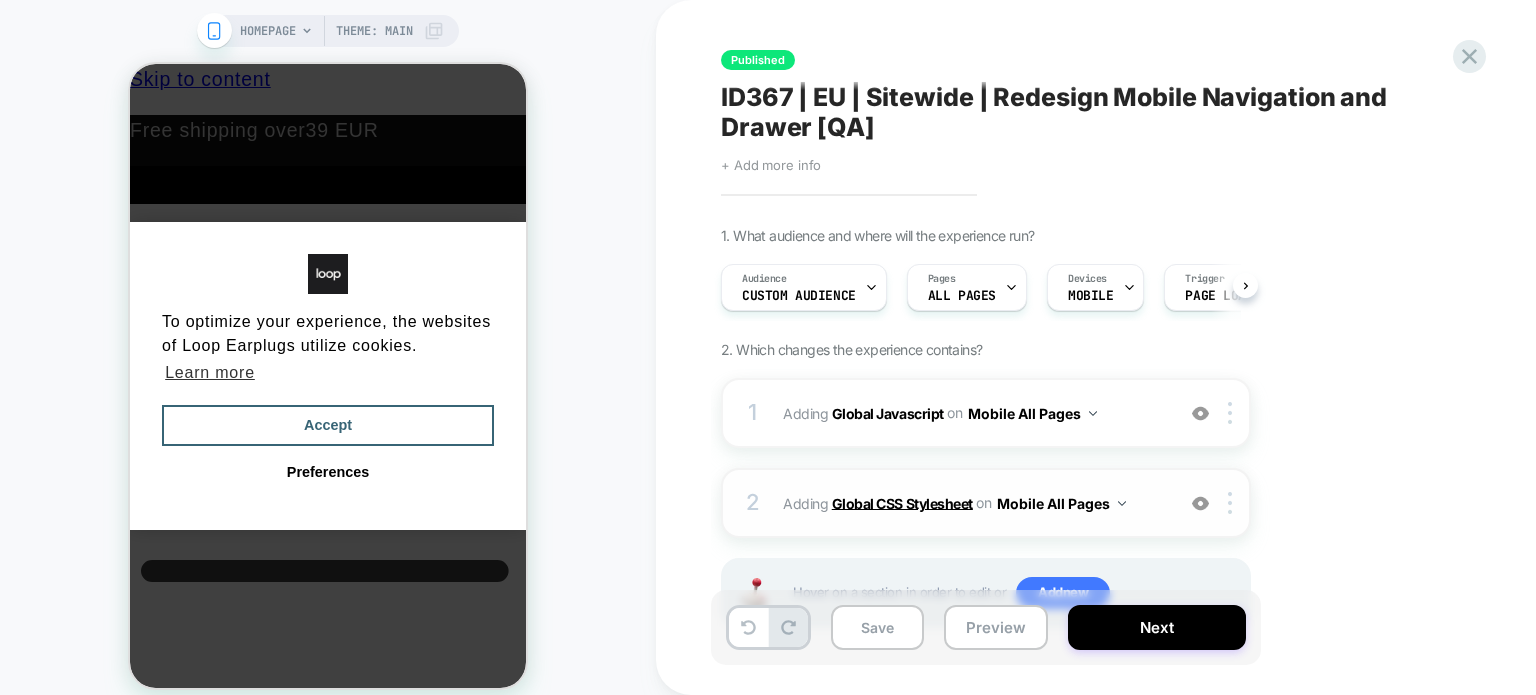 click on "Global CSS Stylesheet" at bounding box center (902, 502) 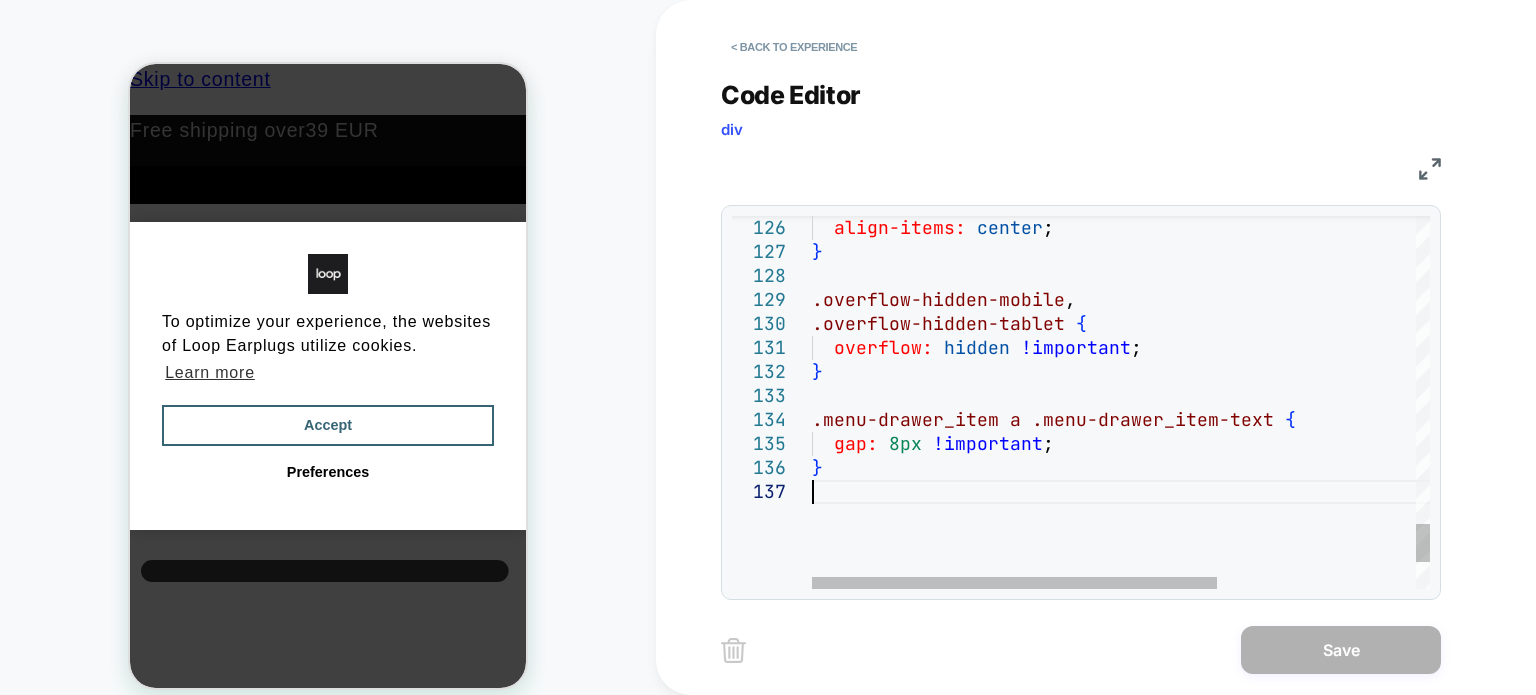 scroll, scrollTop: 0, scrollLeft: 0, axis: both 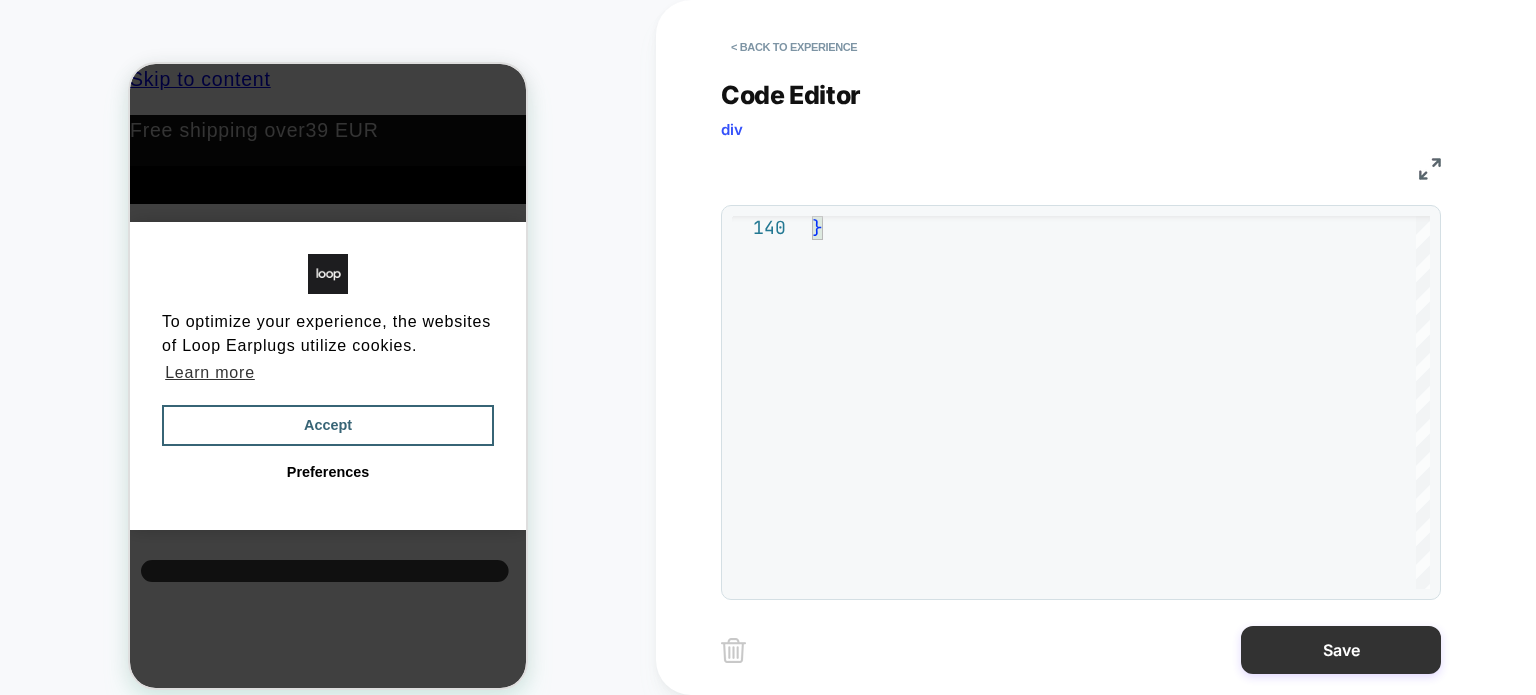 type on "**********" 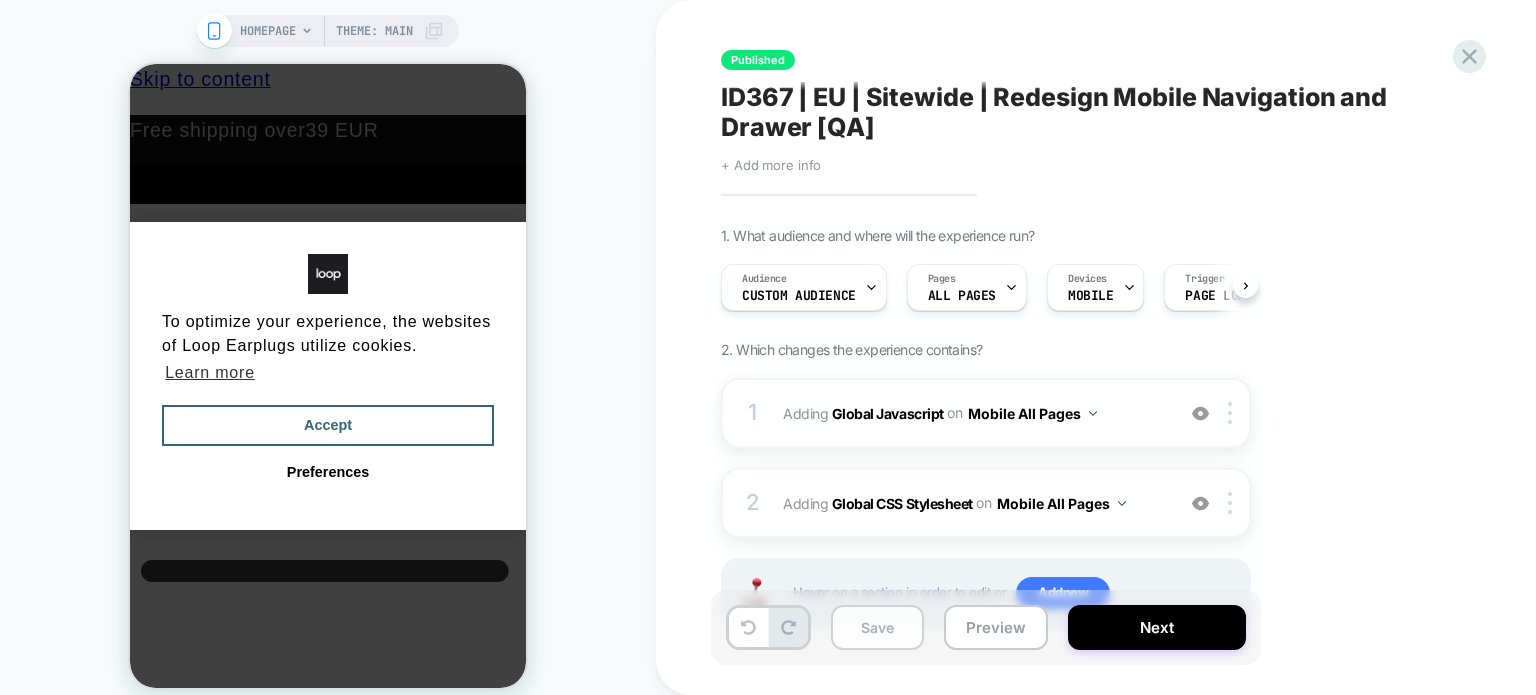 scroll, scrollTop: 0, scrollLeft: 0, axis: both 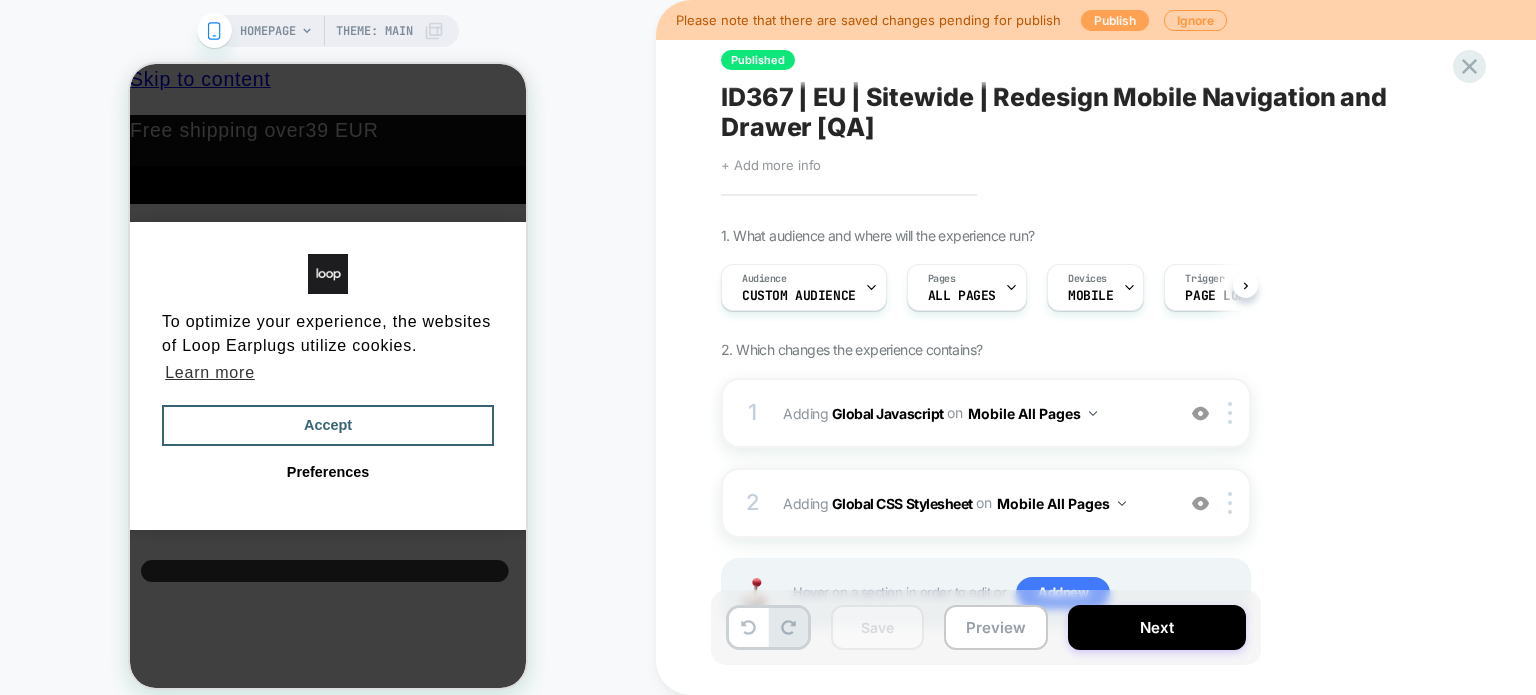 click on "Publish" at bounding box center (1115, 20) 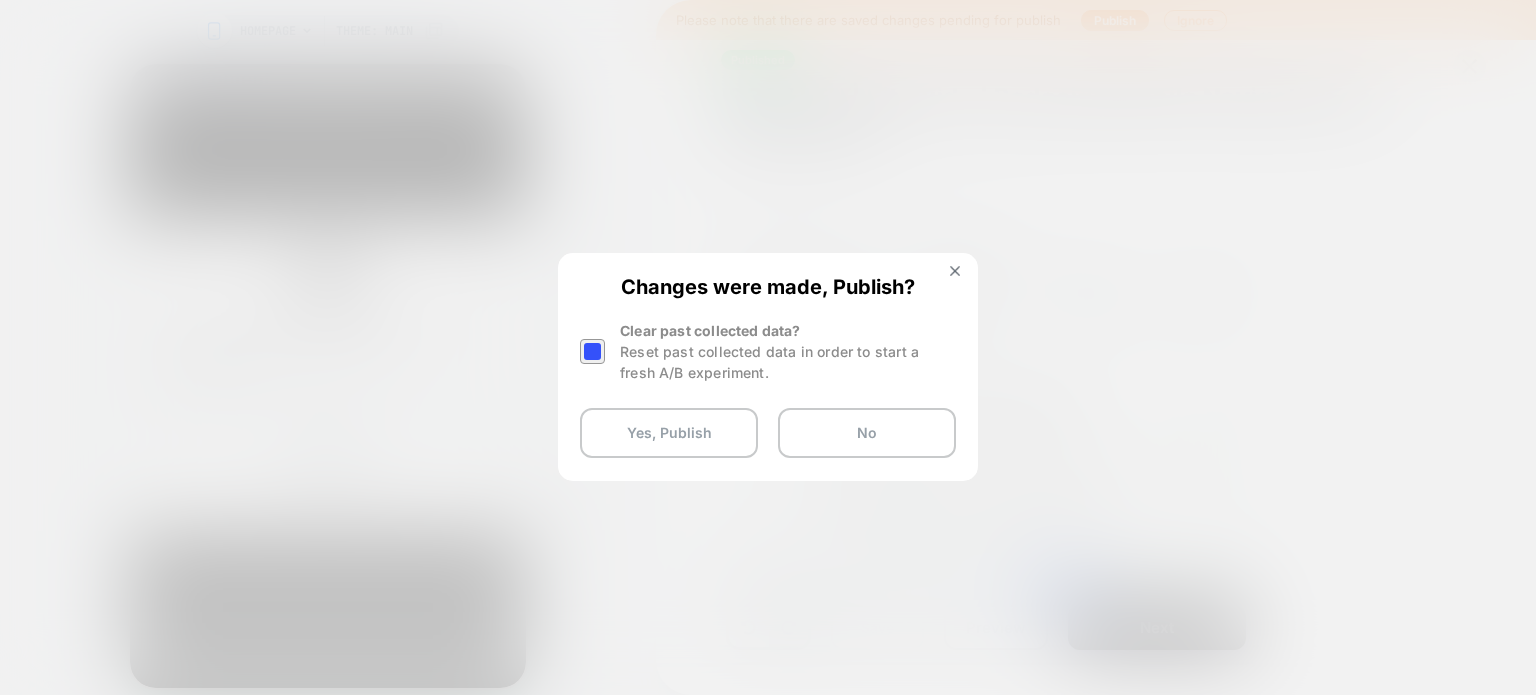 click on "Changes were made, Publish? Clear past collected data?   Reset past collected data in order to start a fresh A/B experiment. Yes, Publish No" at bounding box center [768, 366] 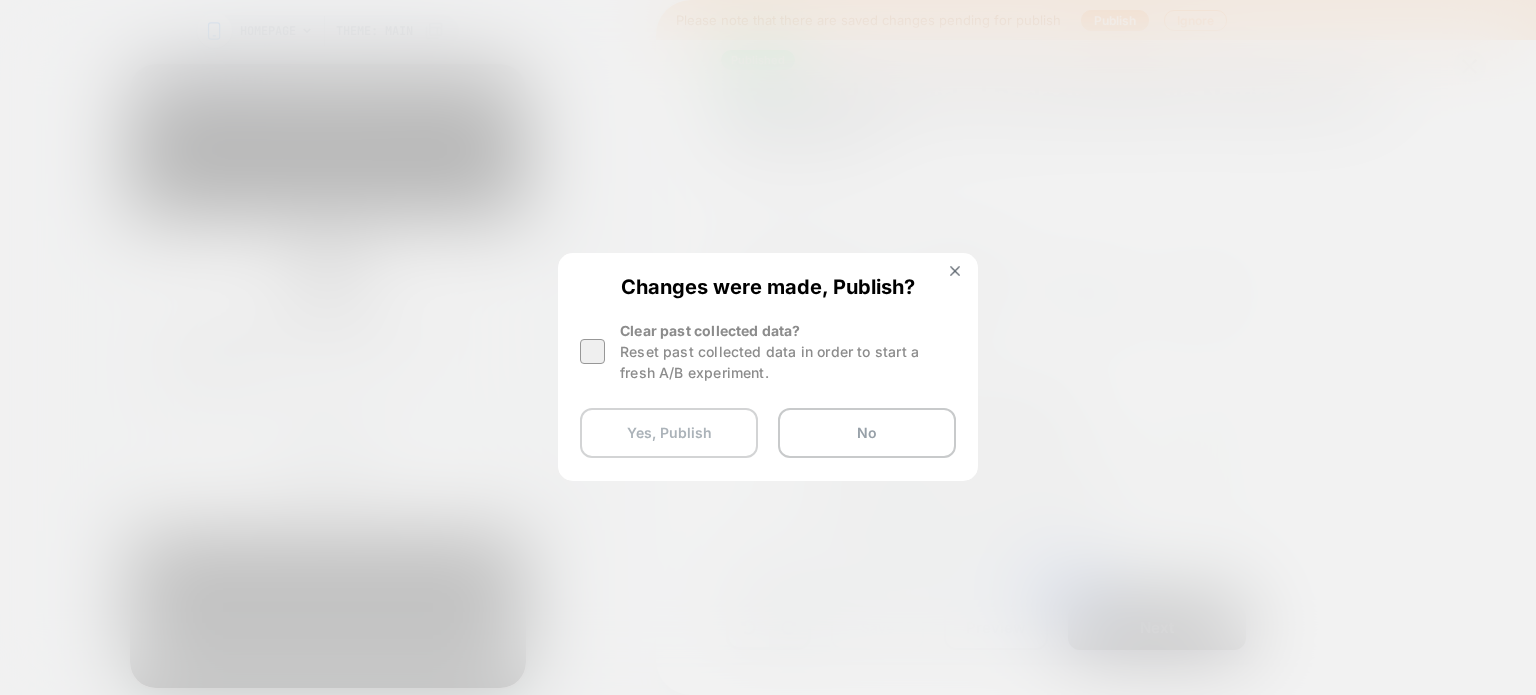 click on "Yes, Publish" at bounding box center [669, 433] 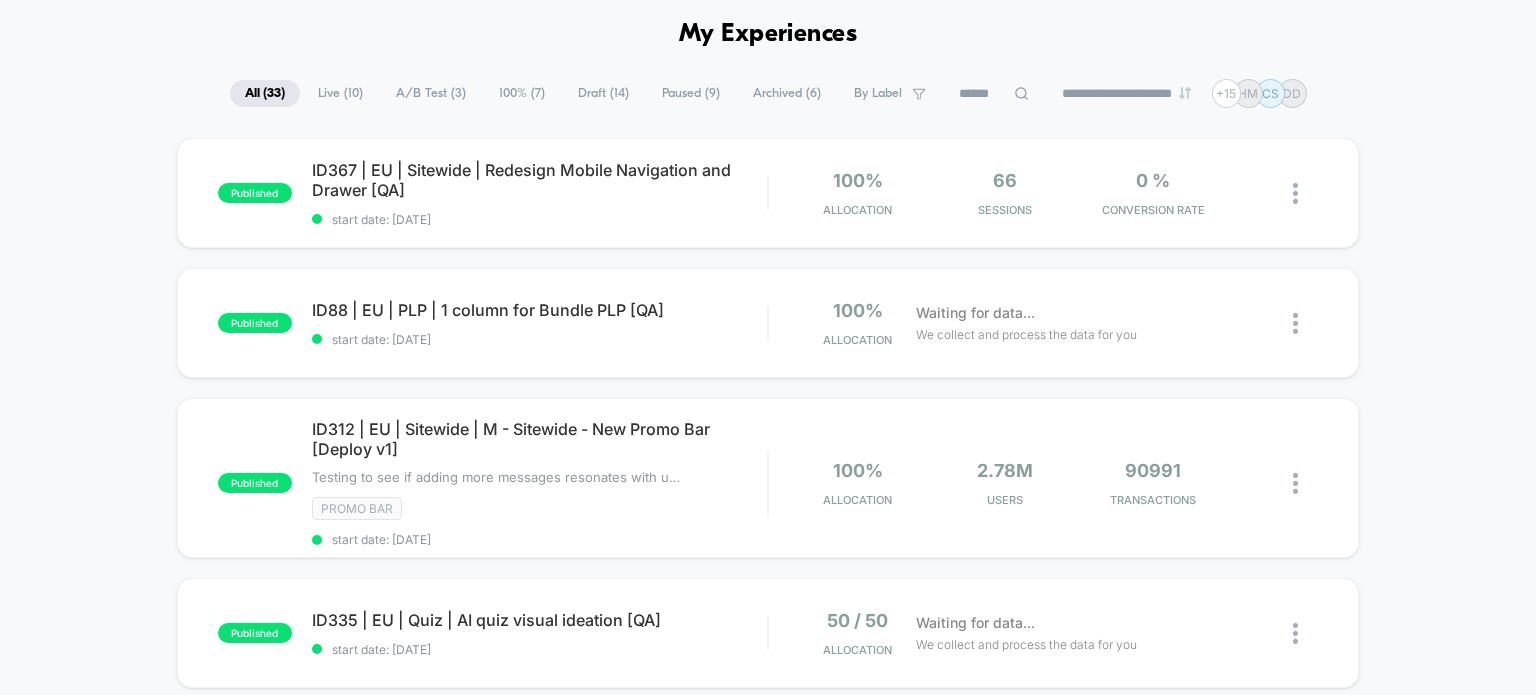 scroll, scrollTop: 0, scrollLeft: 0, axis: both 